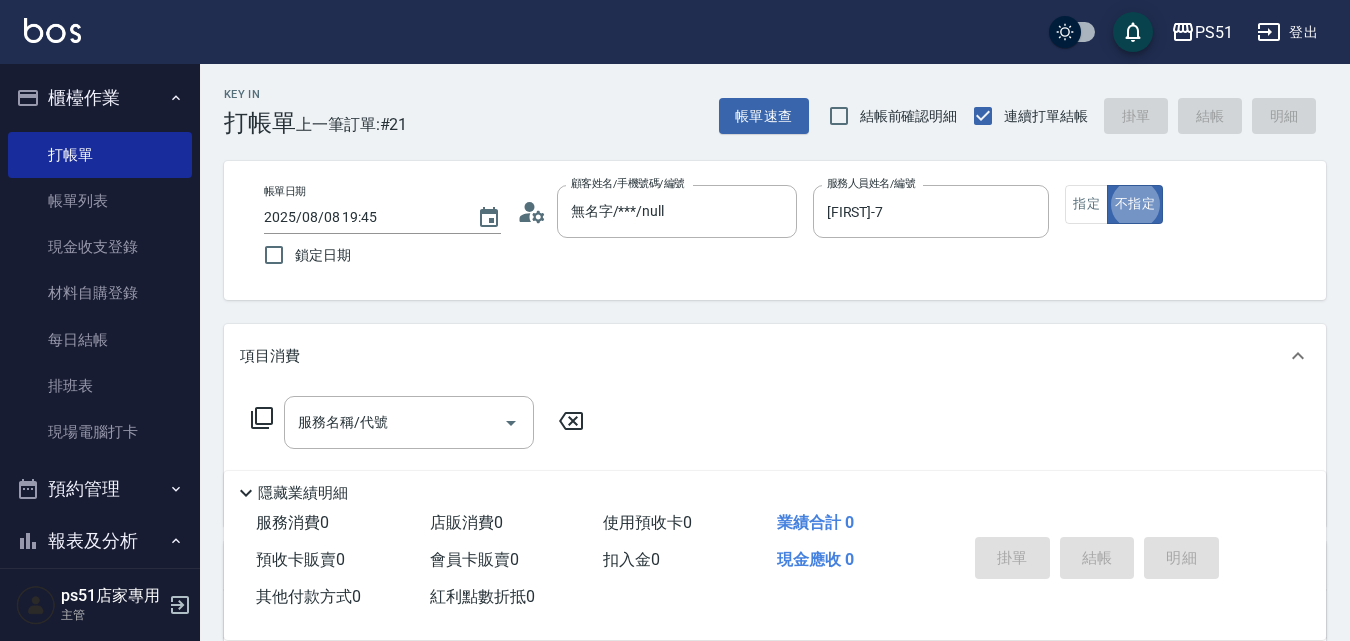 scroll, scrollTop: 0, scrollLeft: 0, axis: both 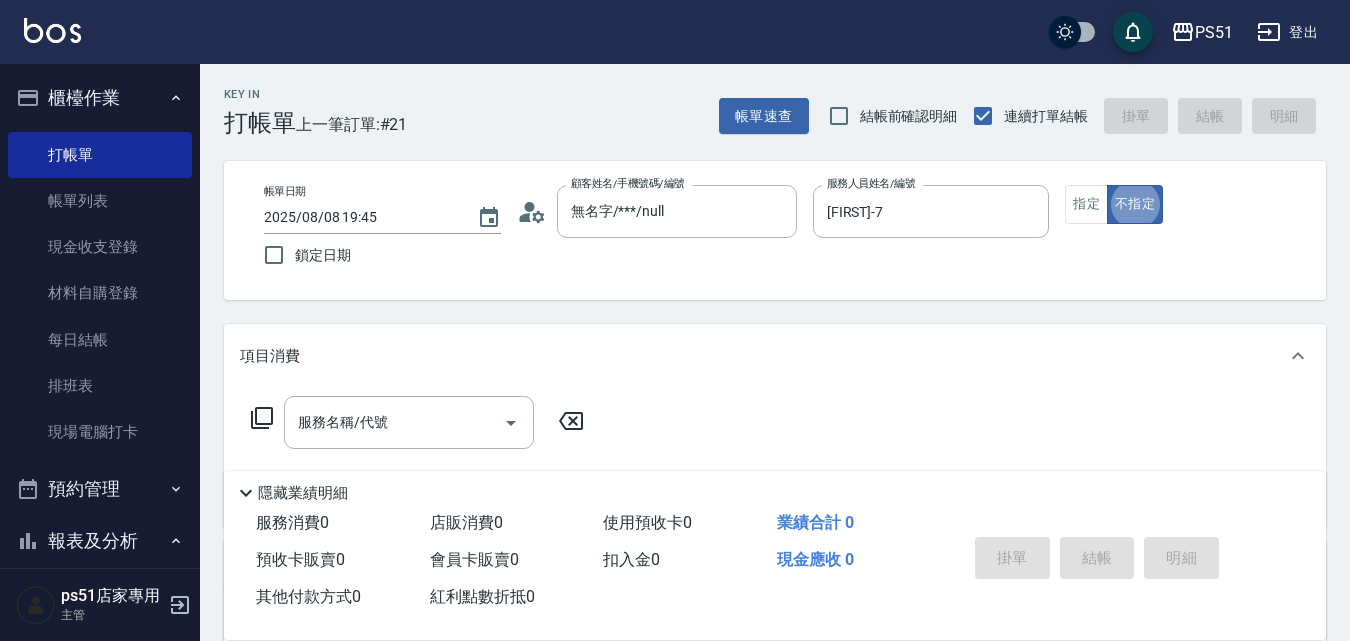 type on "false" 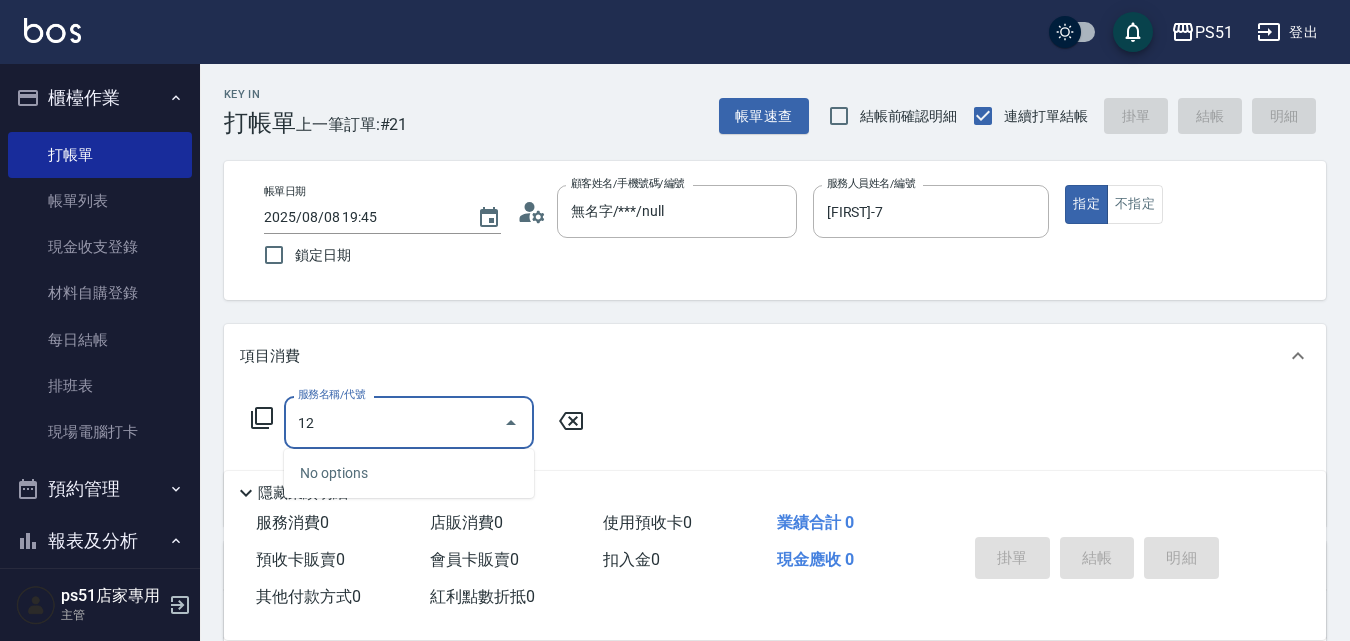 type on "1" 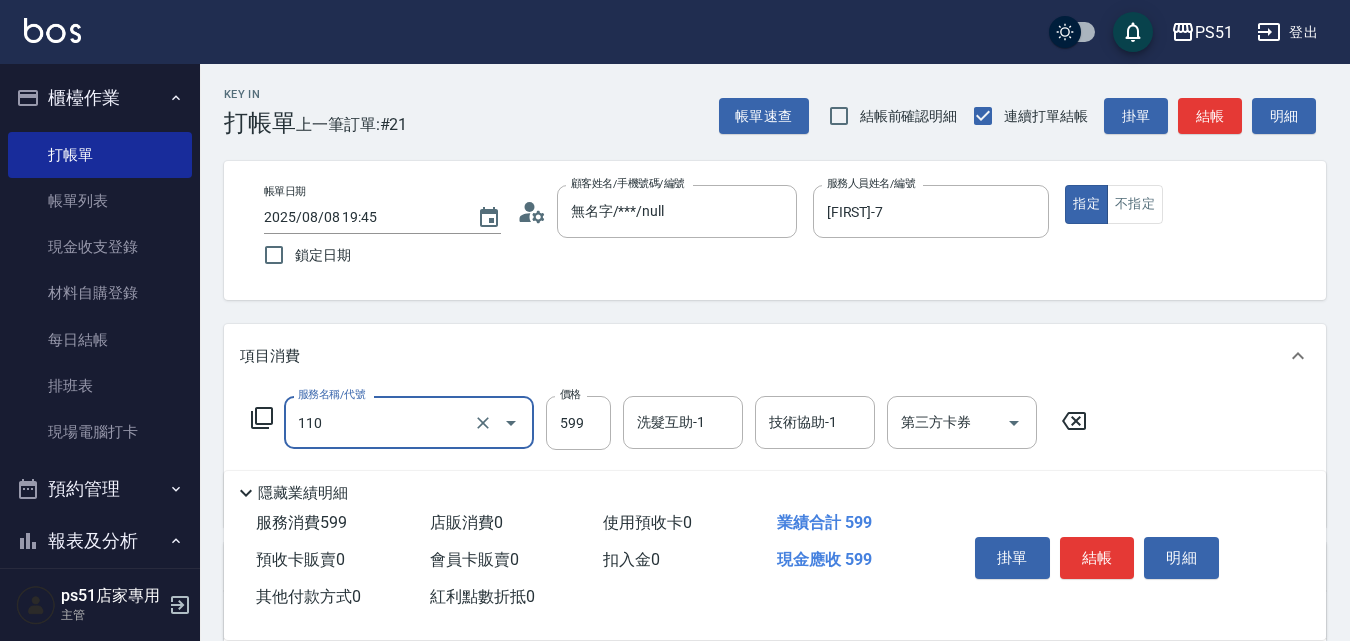 type on "海鹽洗髮(110)" 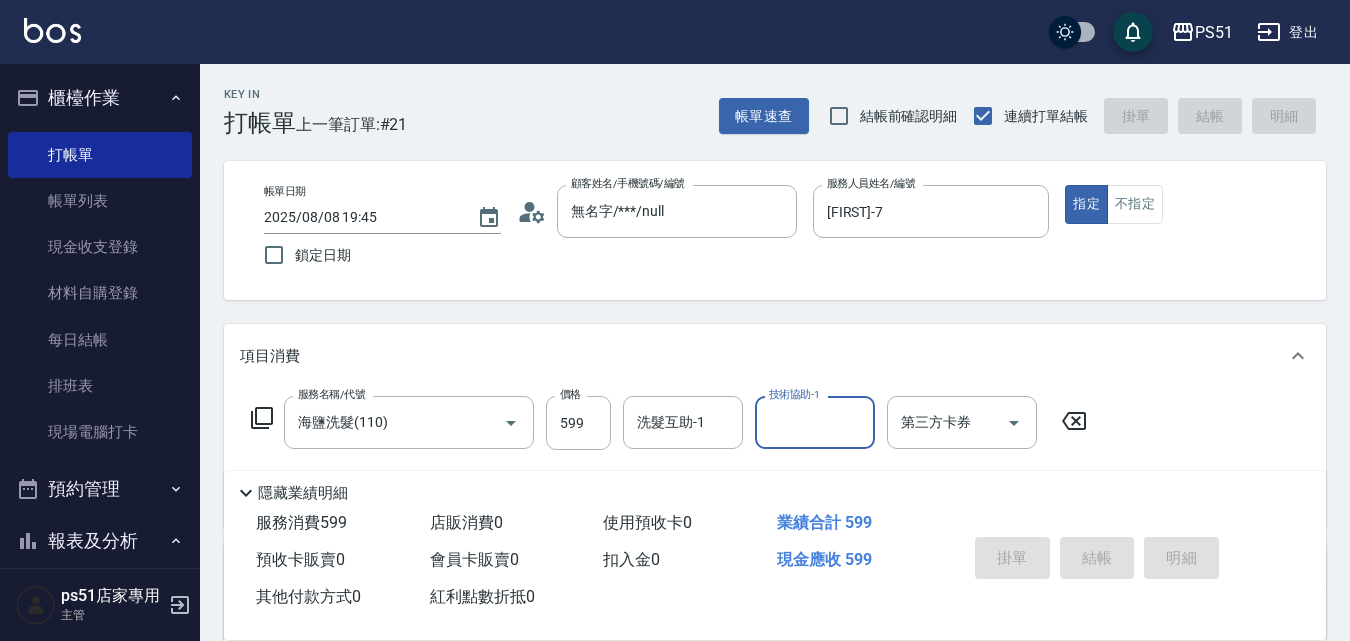 type 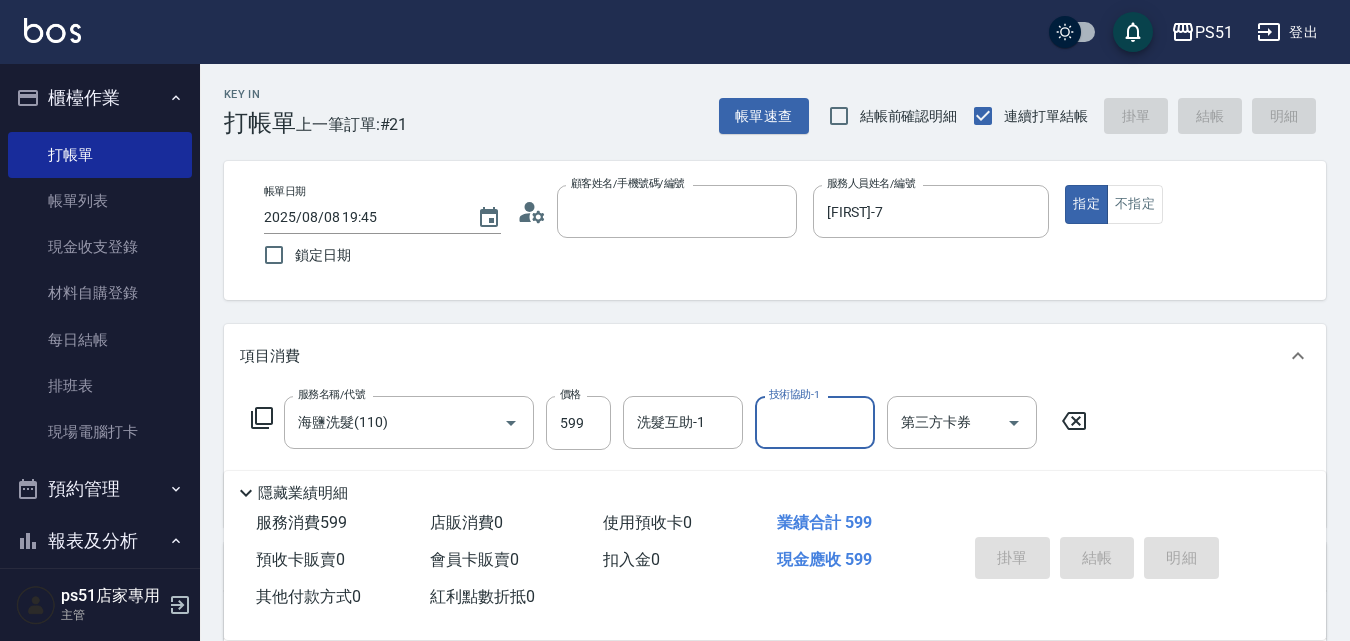 type 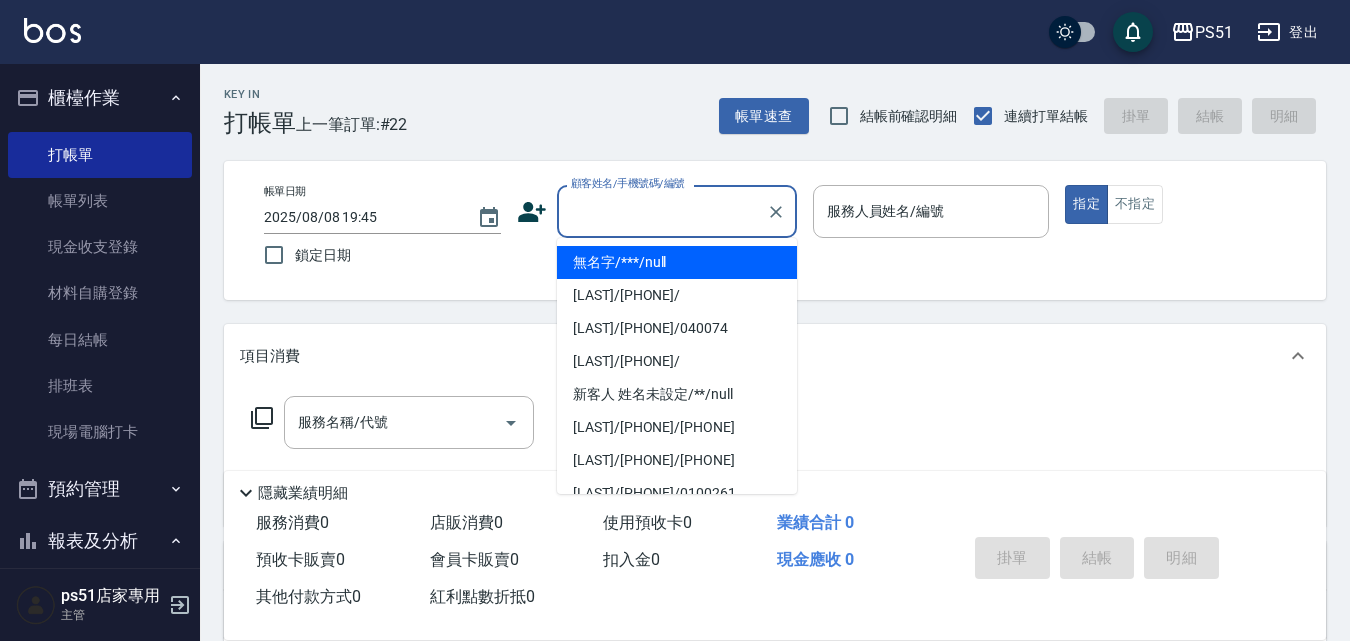 type on "無名字/***/null" 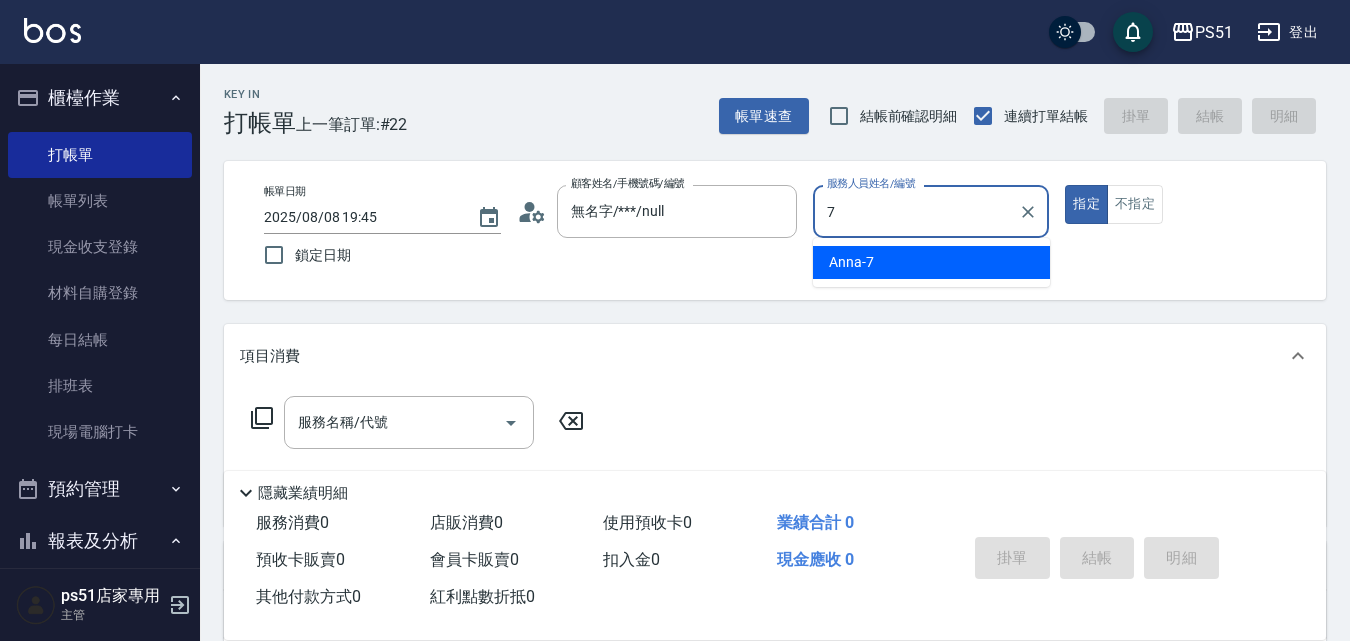 type on "[FIRST]-7" 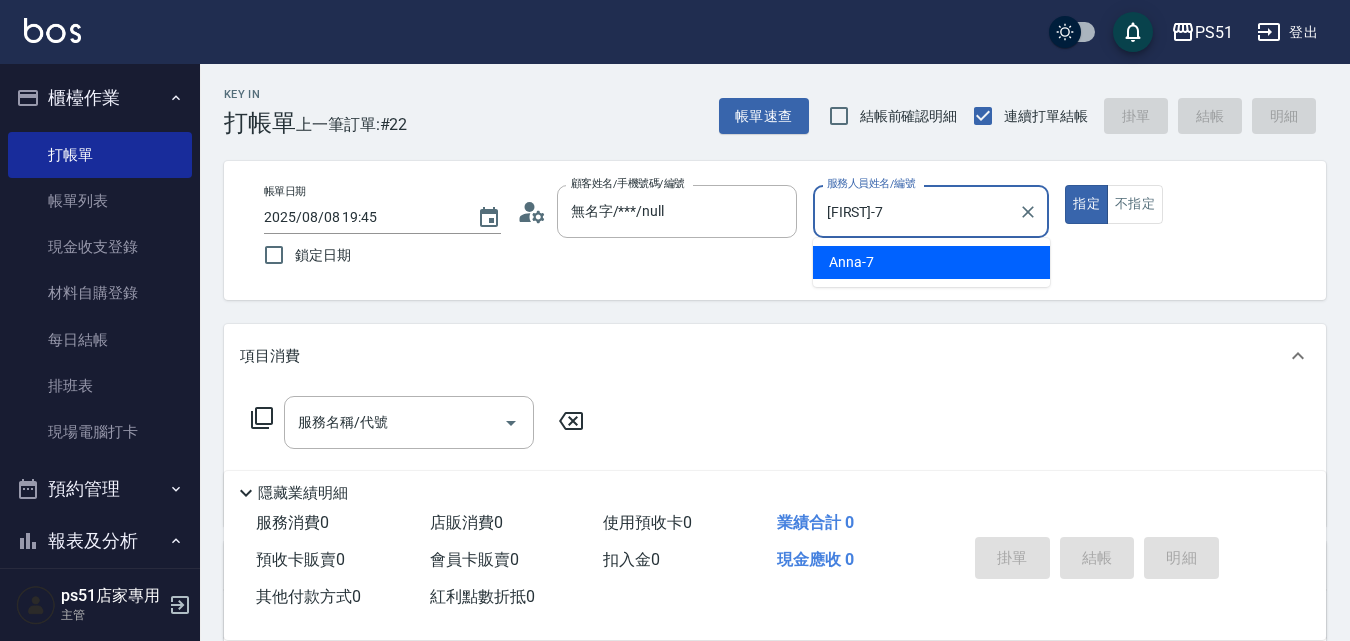 type on "true" 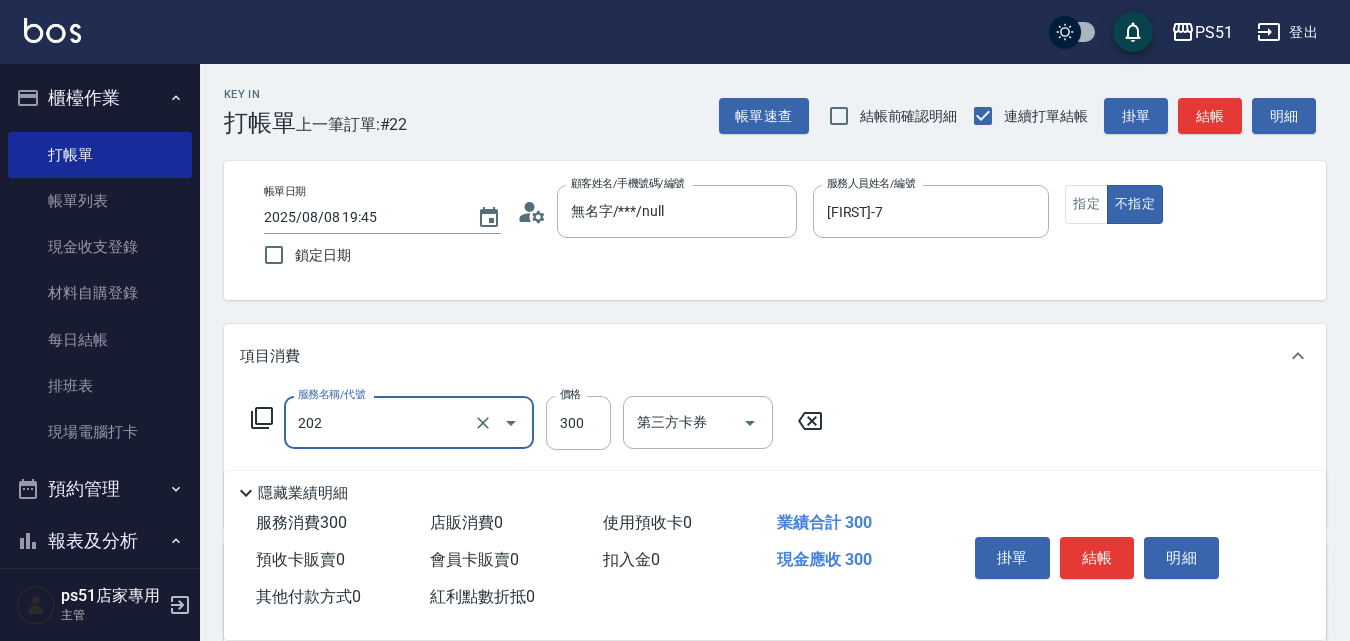 type on "Ｂ級單剪(202)" 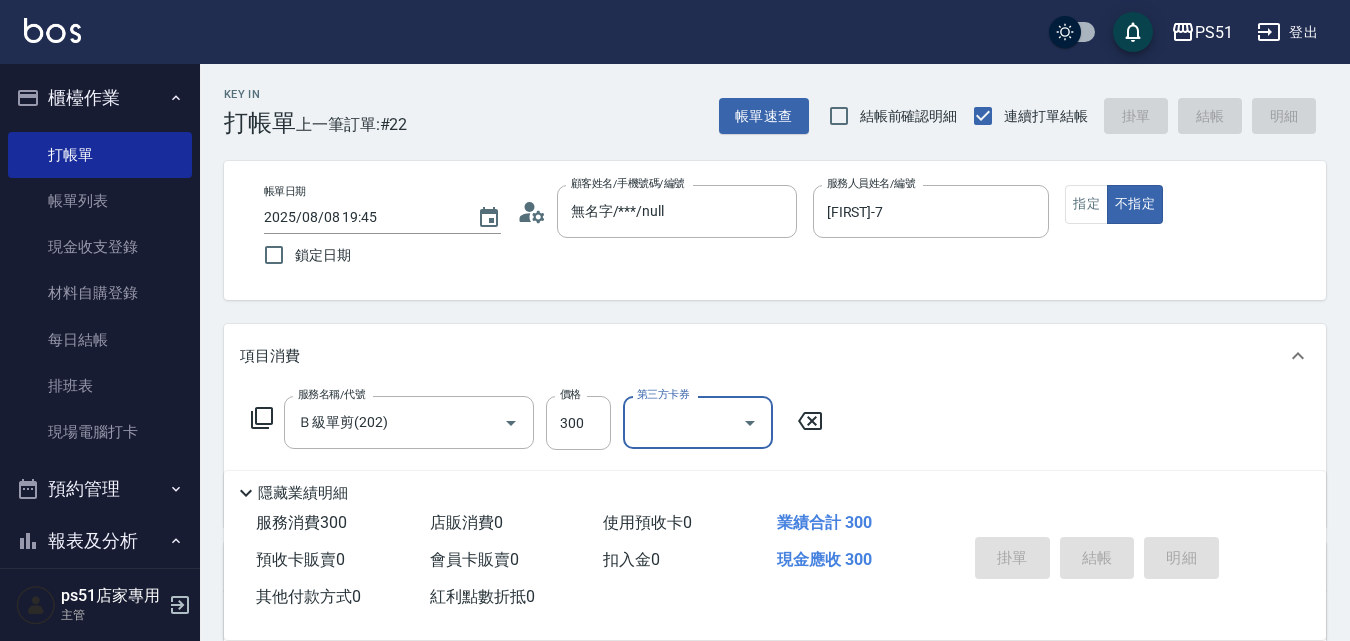 type 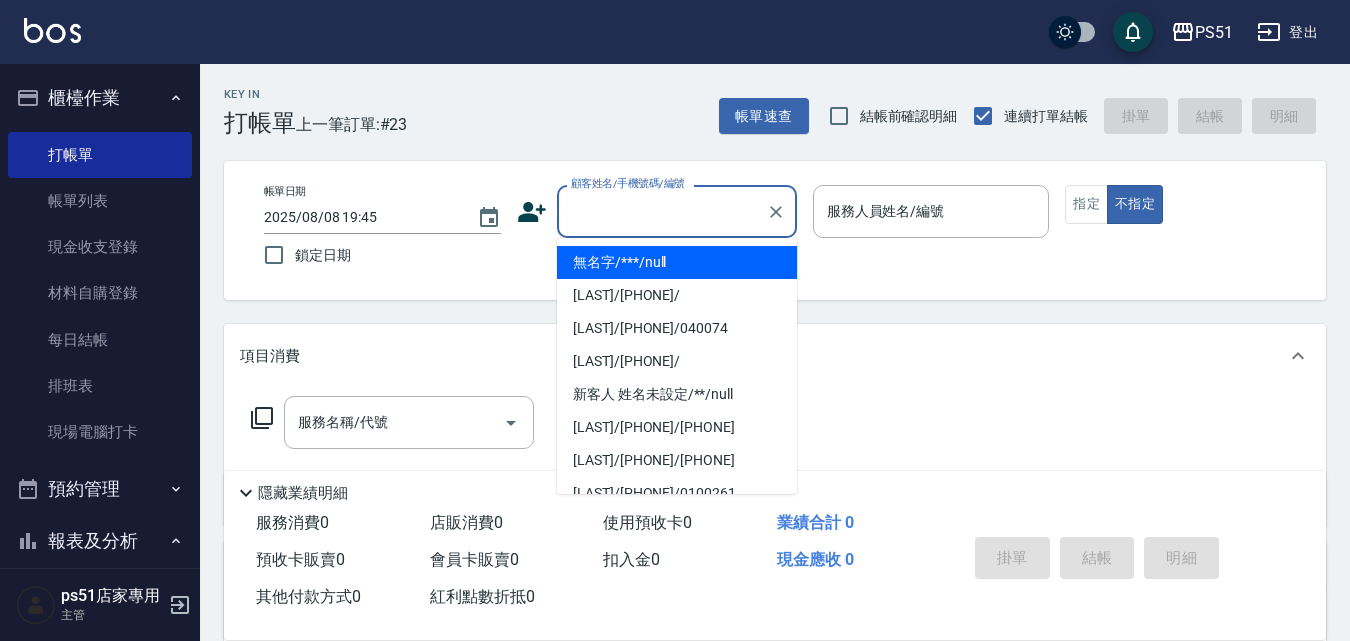type on "無名字/***/null" 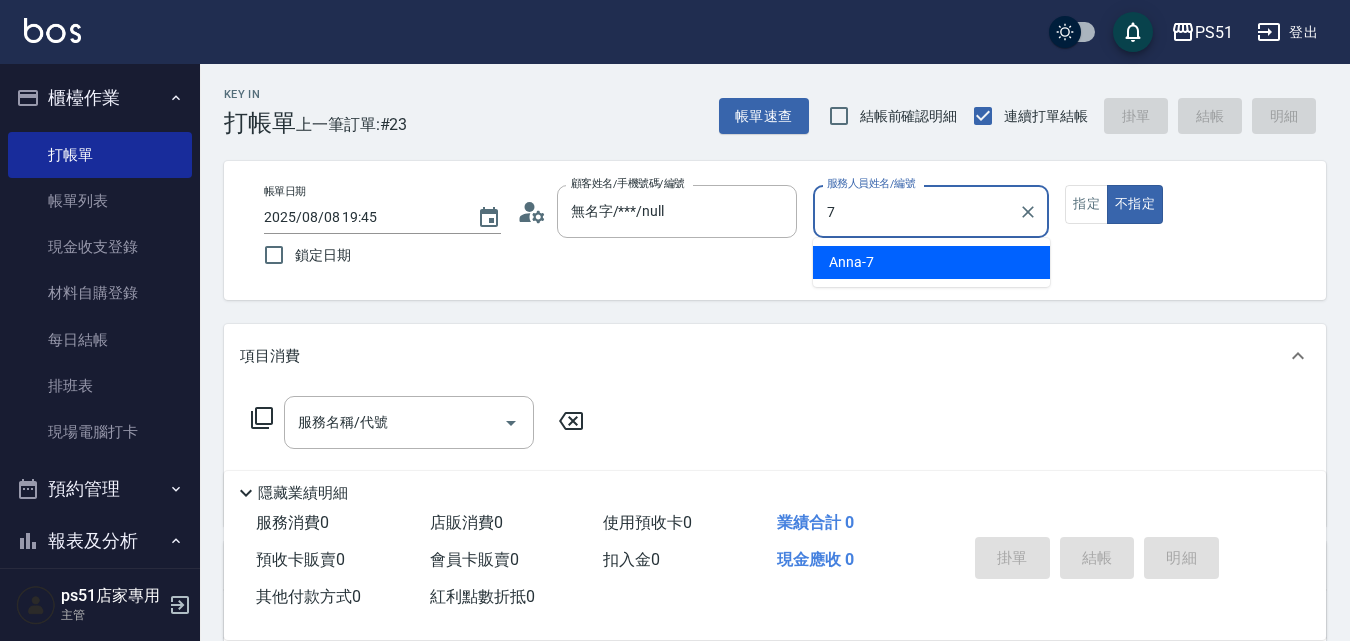 type on "[FIRST]-7" 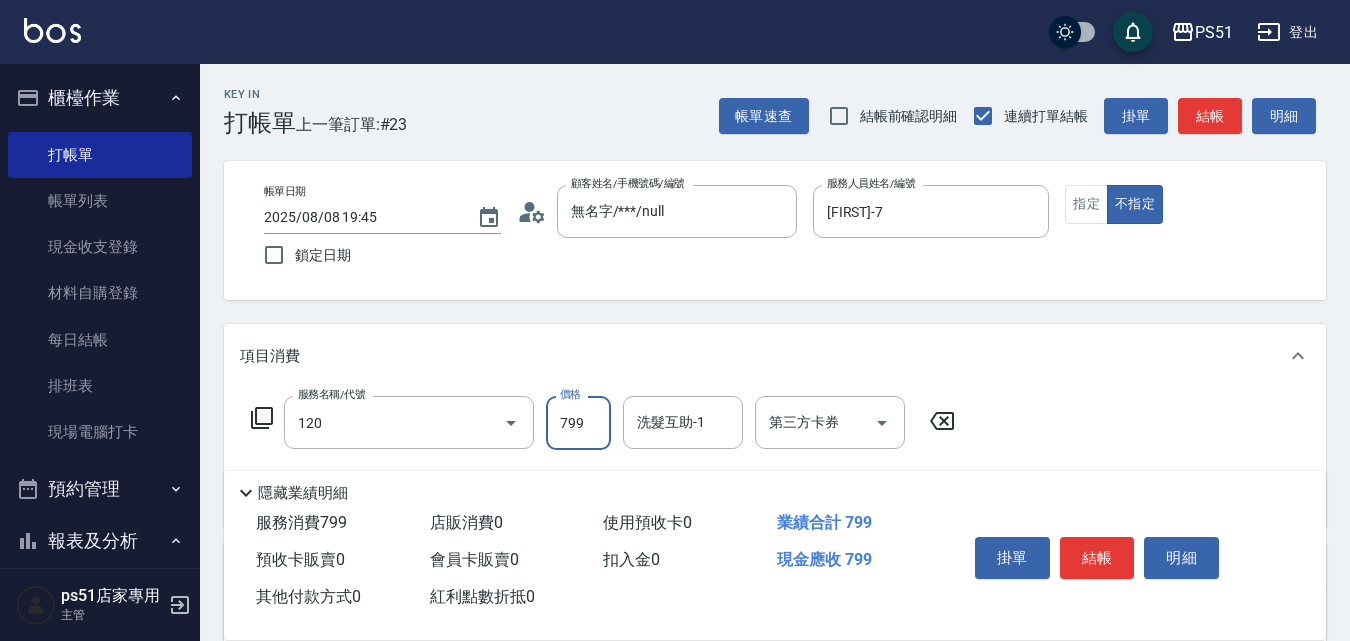 type on "洗+去角質799(120)" 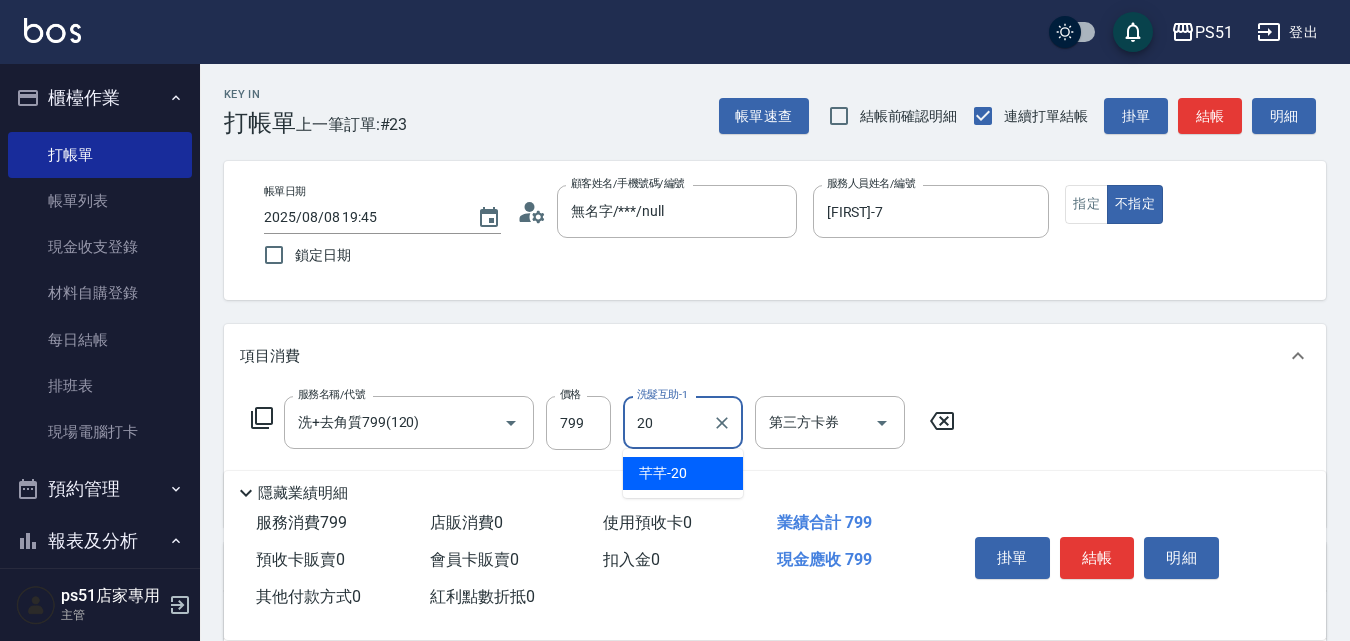type on "[FIRST]-20" 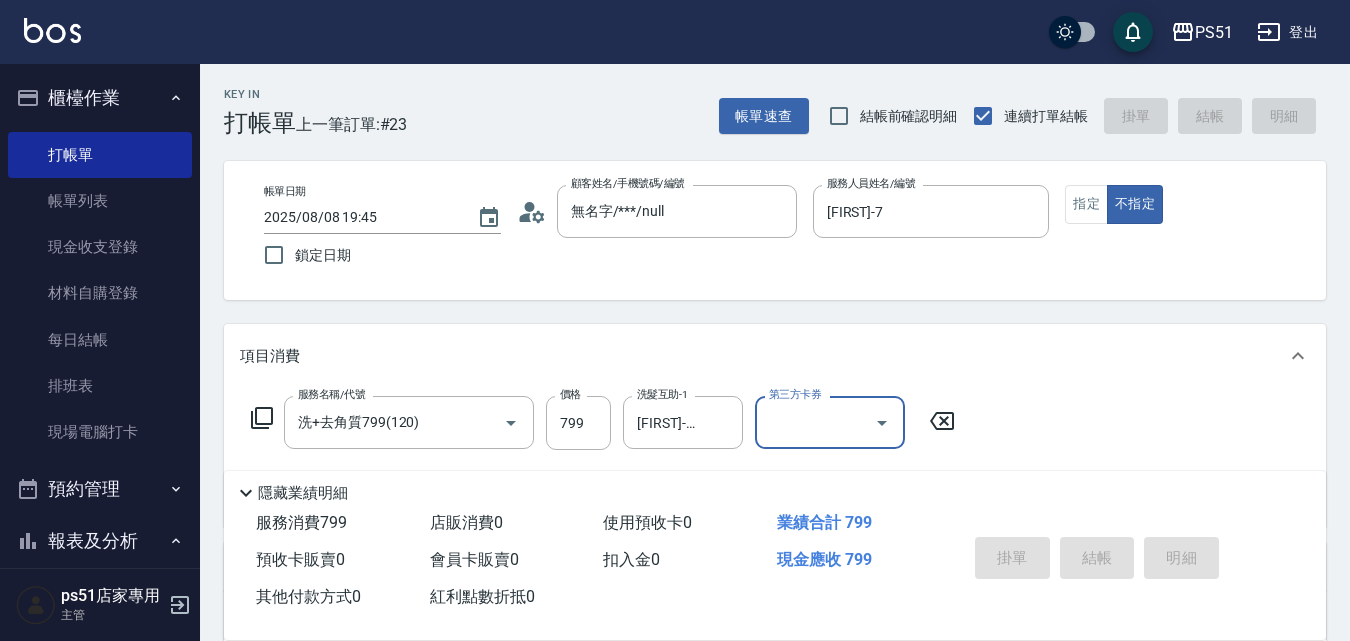 type 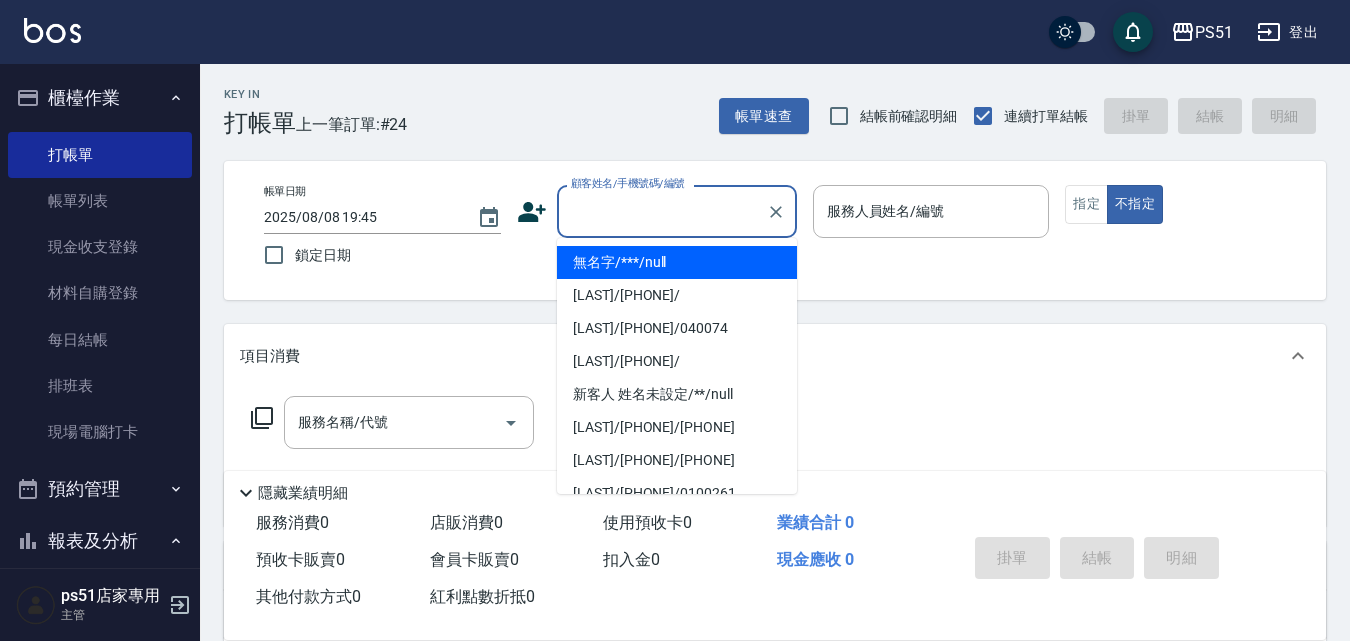 type on "無名字/***/null" 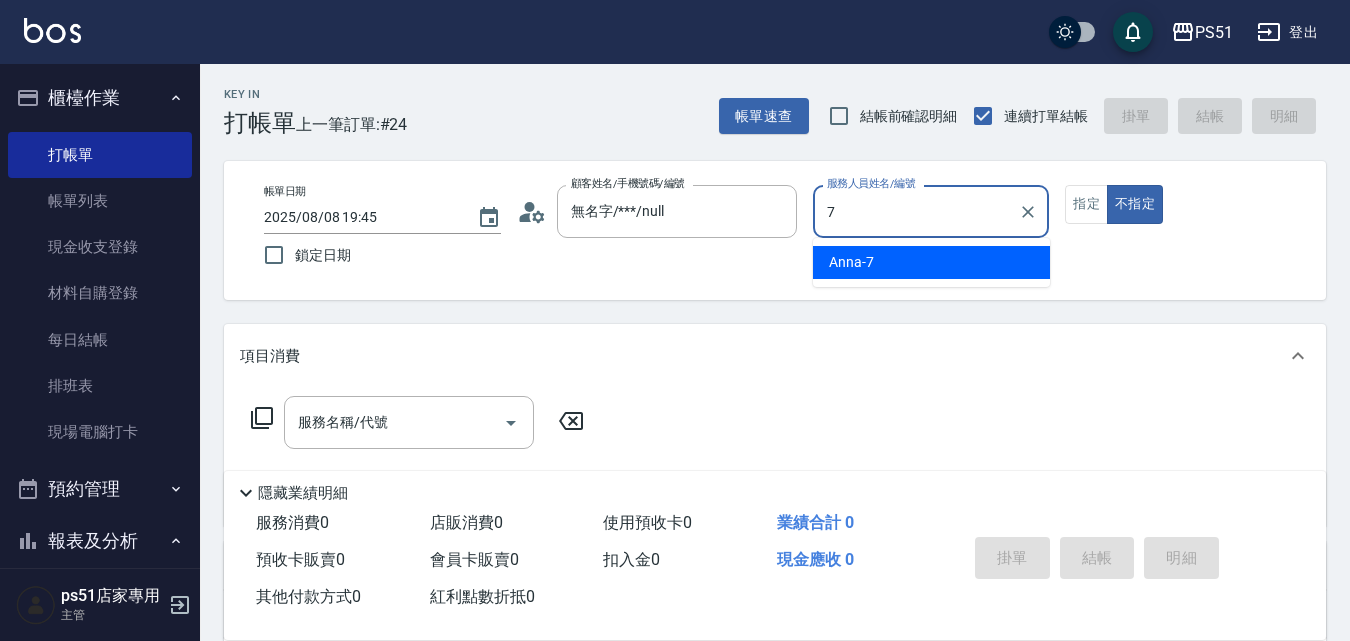 type on "[FIRST]-7" 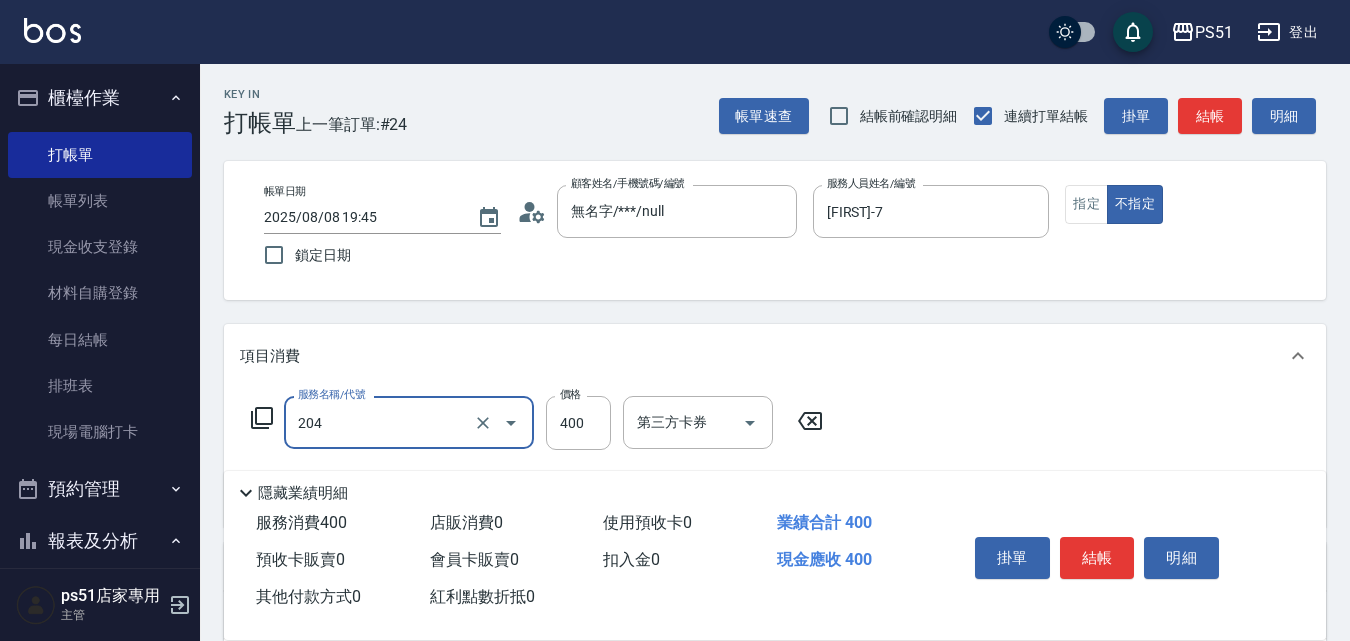 type on "B級洗+剪(204)" 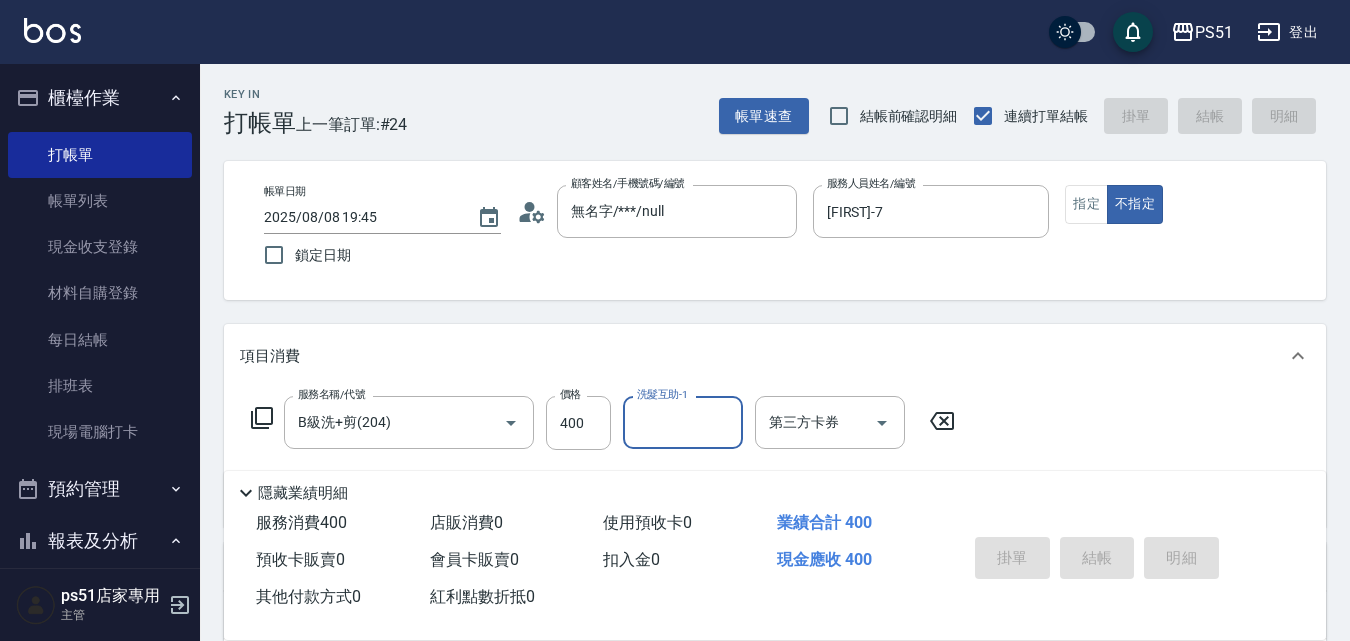 type 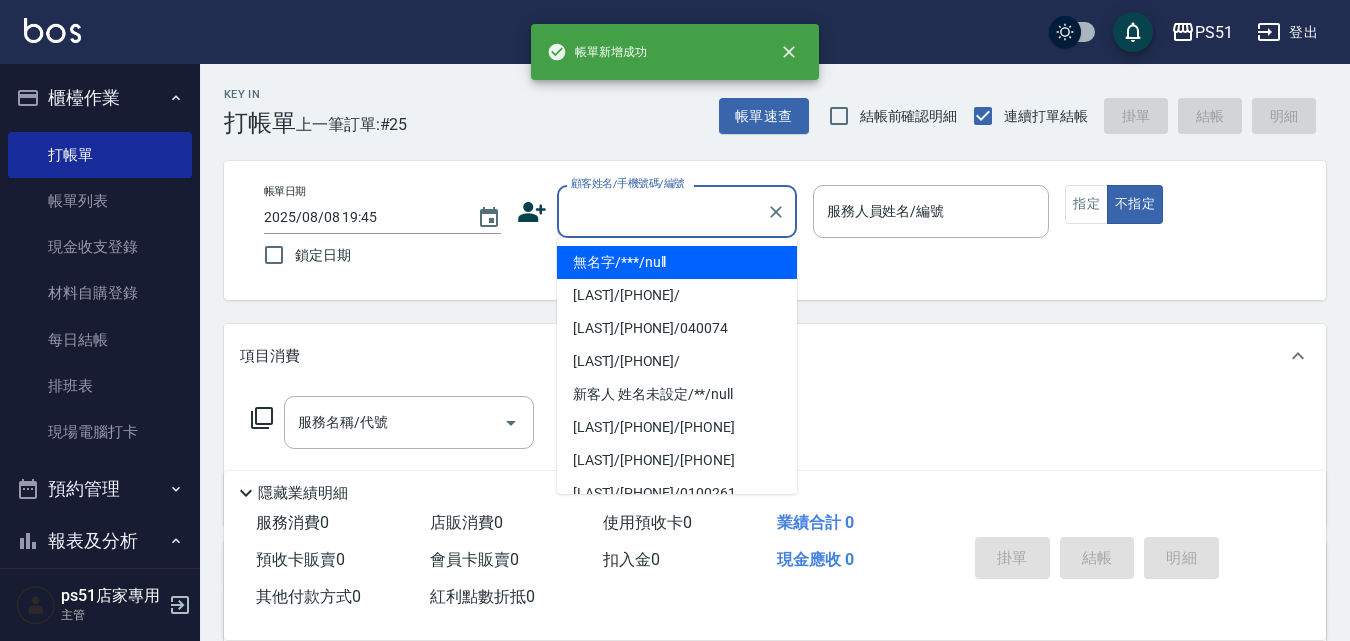 type on "無名字/***/null" 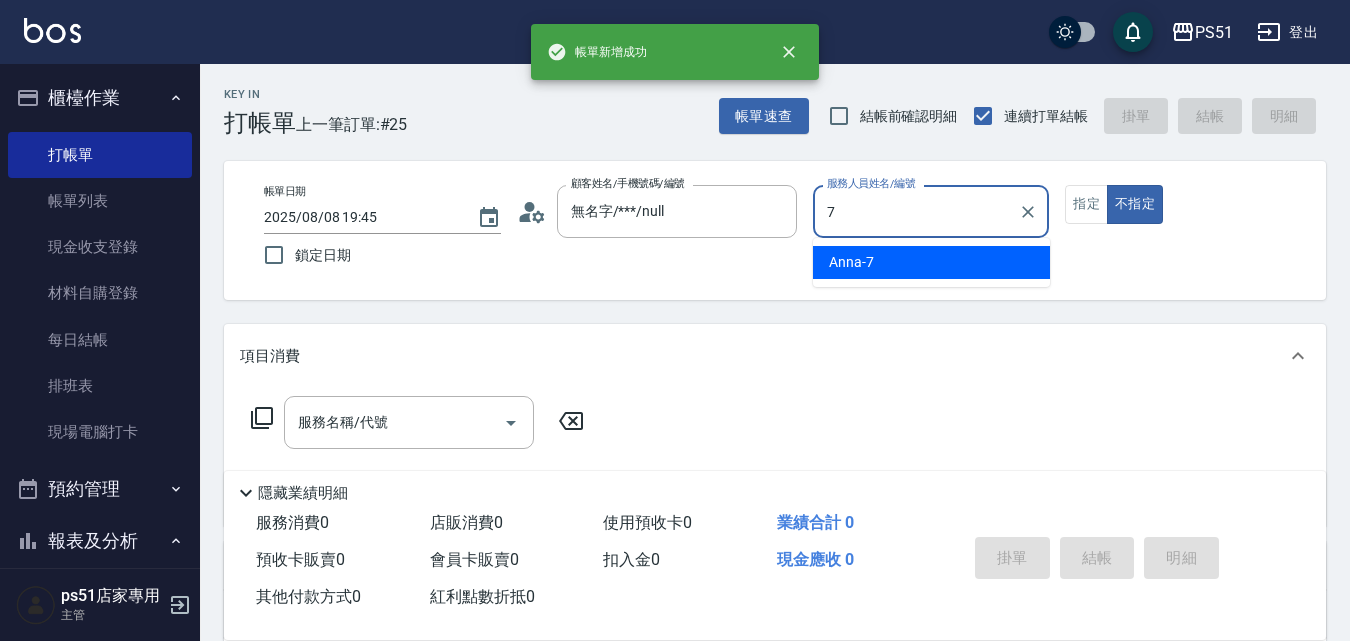 type on "[FIRST]-7" 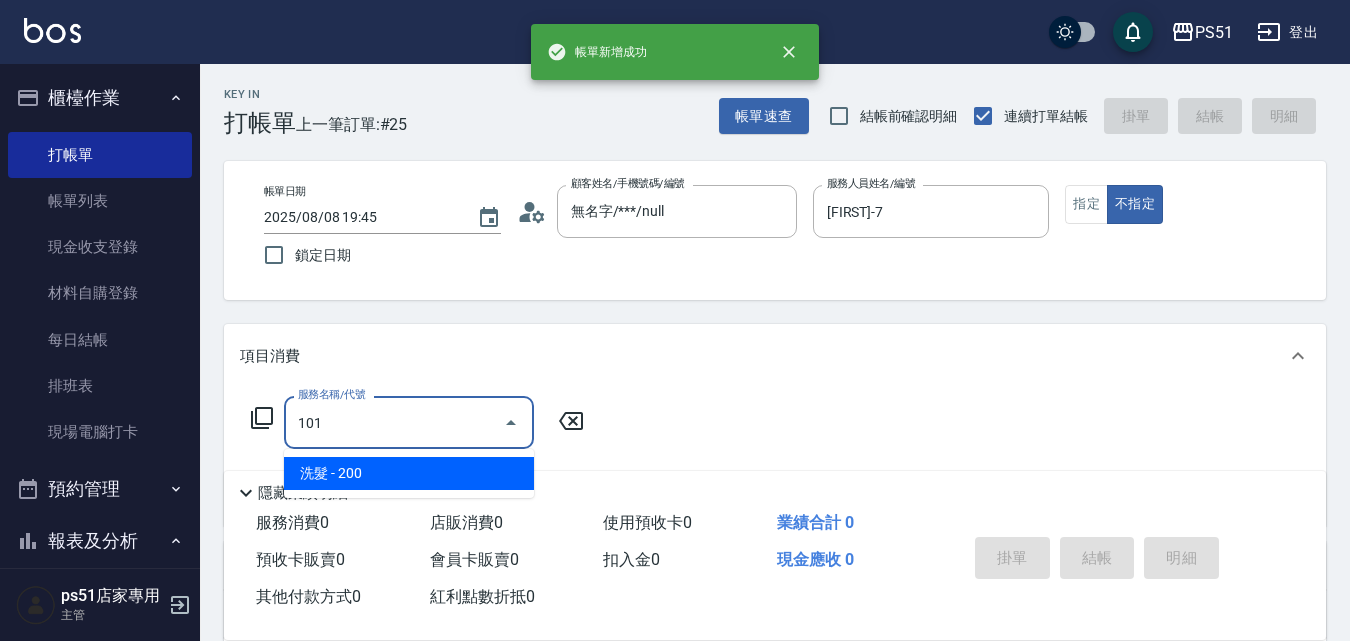 type on "洗髮(101)" 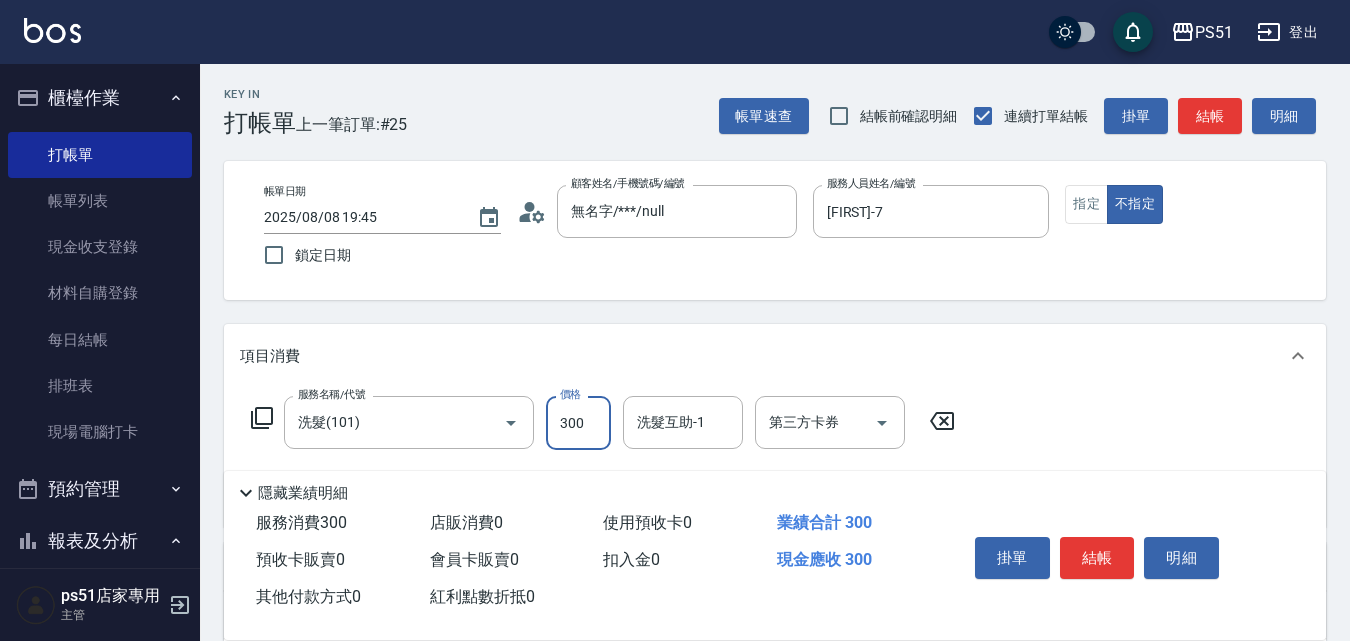type on "300" 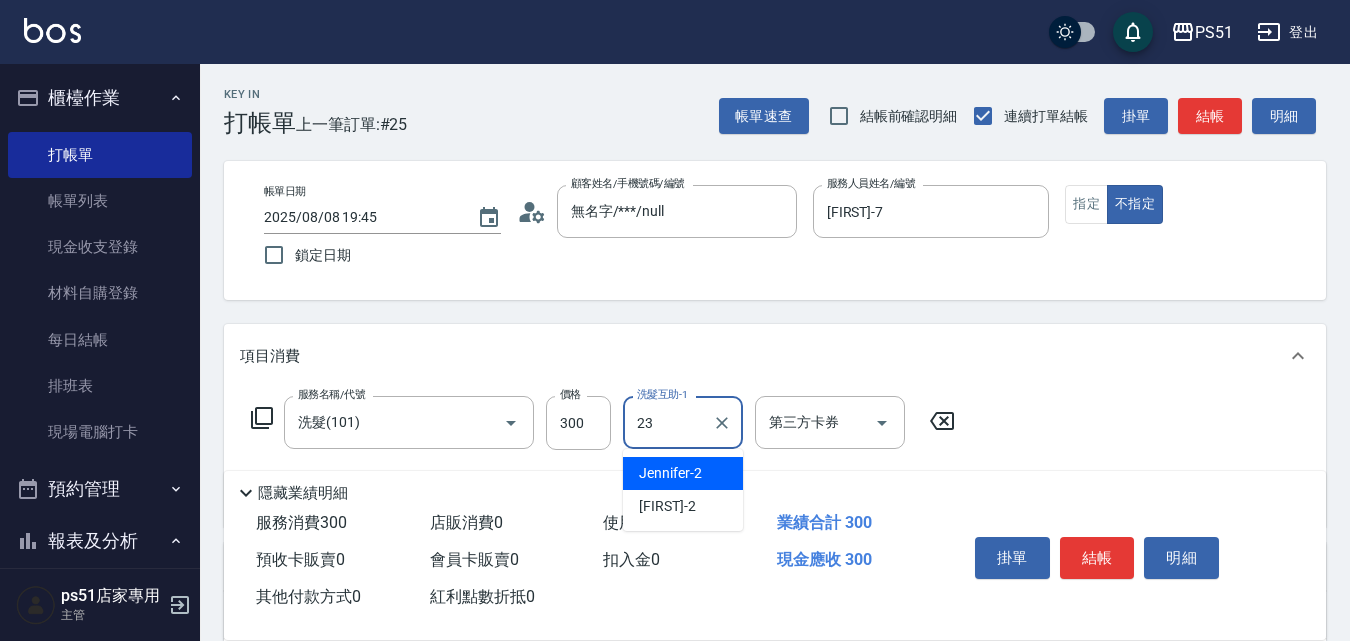 type on "[LAST]-23" 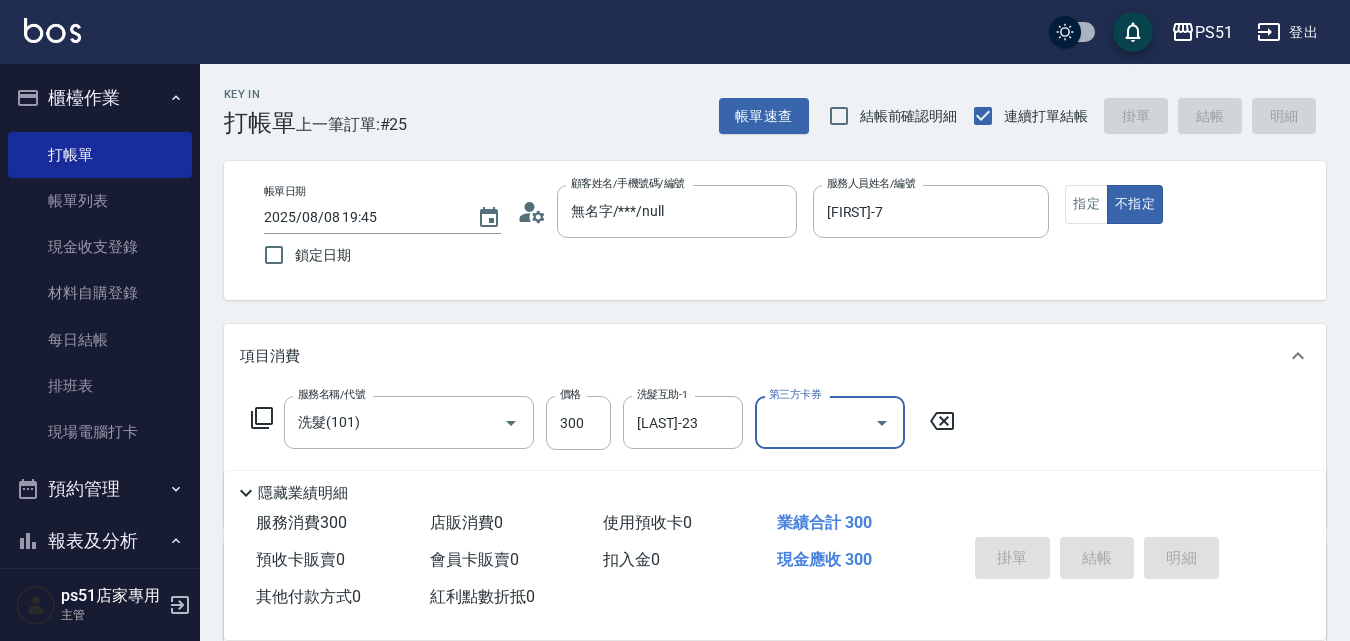 type on "2025/08/08 19:46" 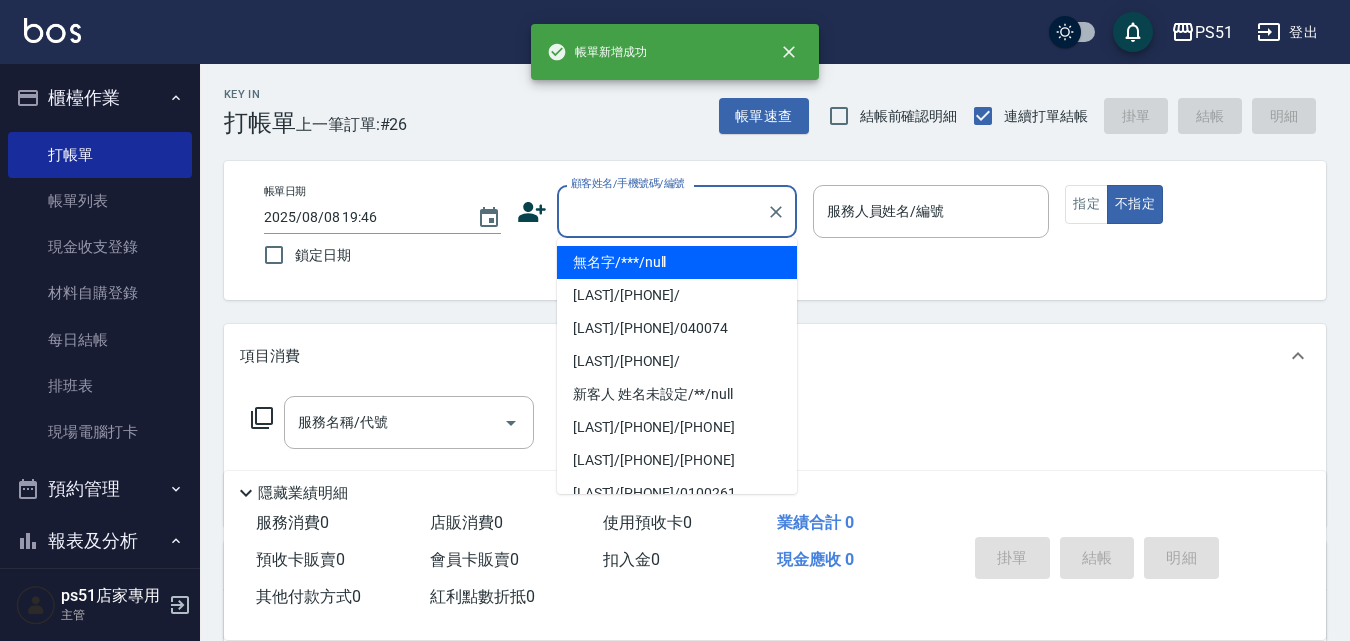 type on "無名字/***/null" 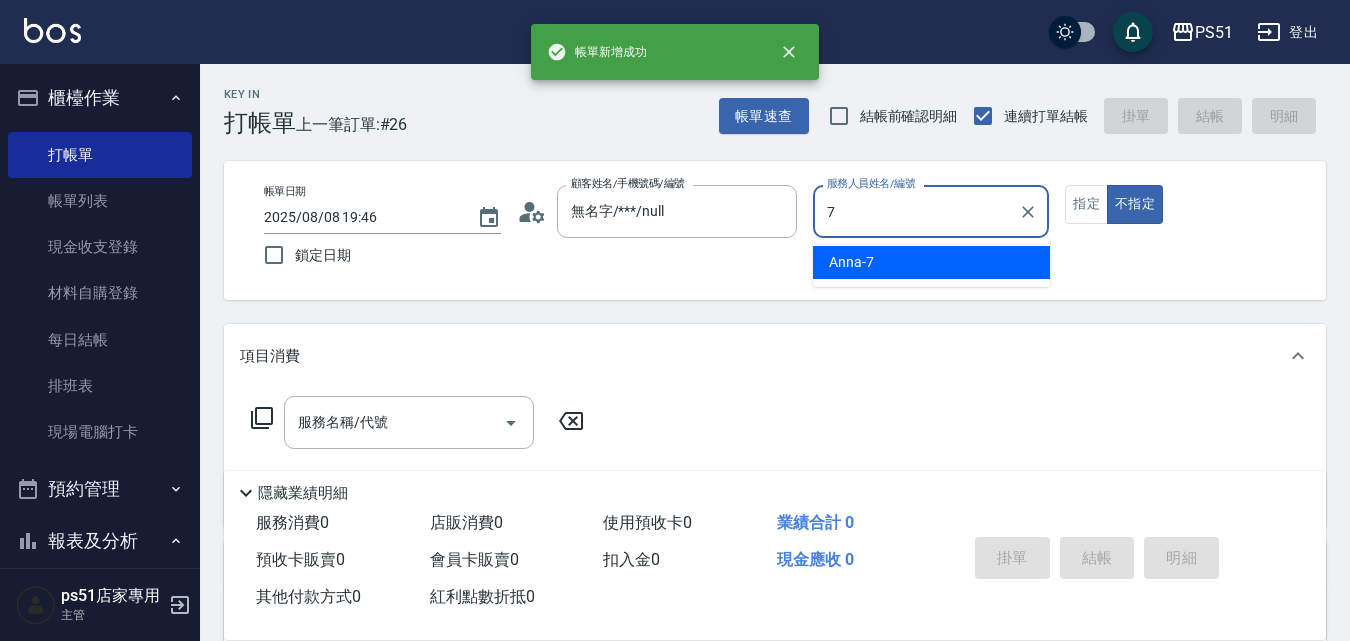 type on "[FIRST]-7" 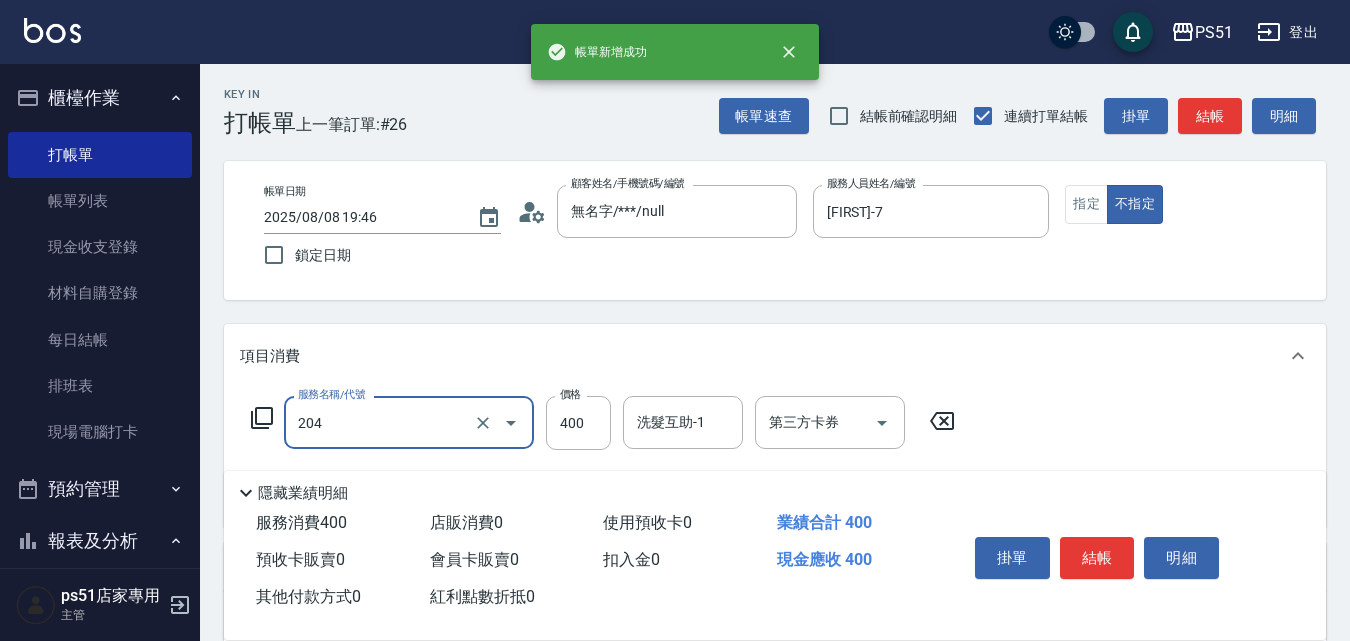 type on "B級洗+剪(204)" 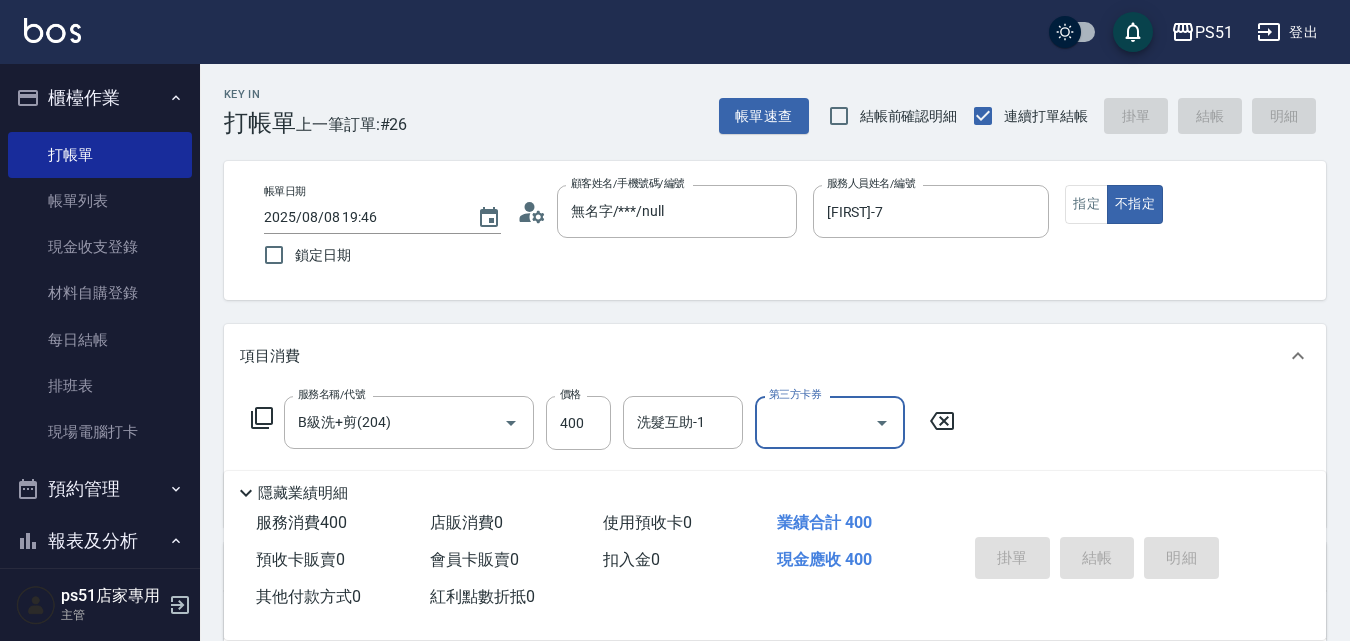 type 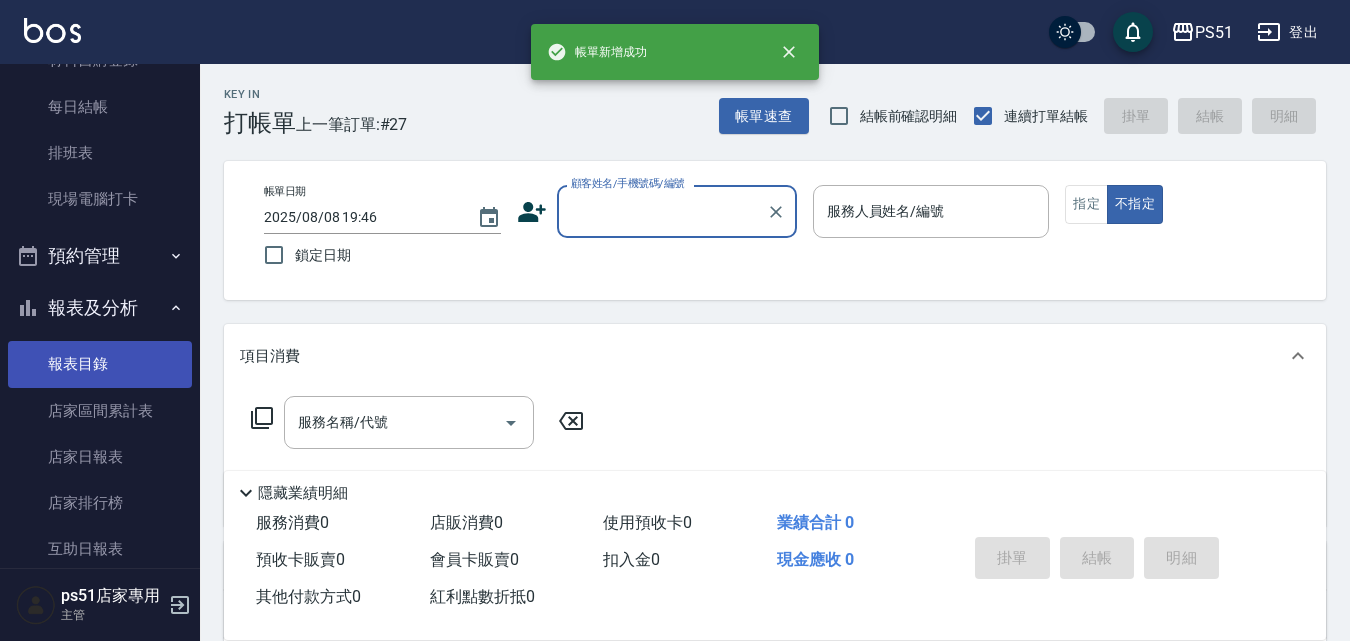 scroll, scrollTop: 700, scrollLeft: 0, axis: vertical 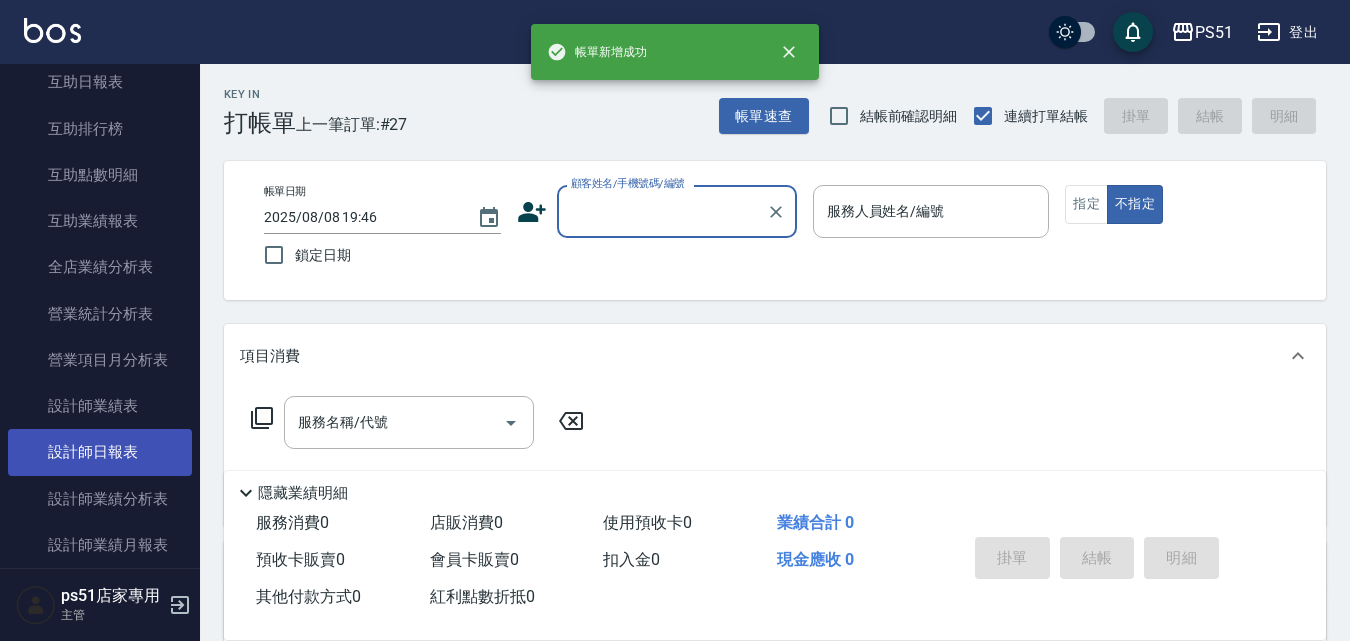 click on "設計師日報表" at bounding box center (100, 452) 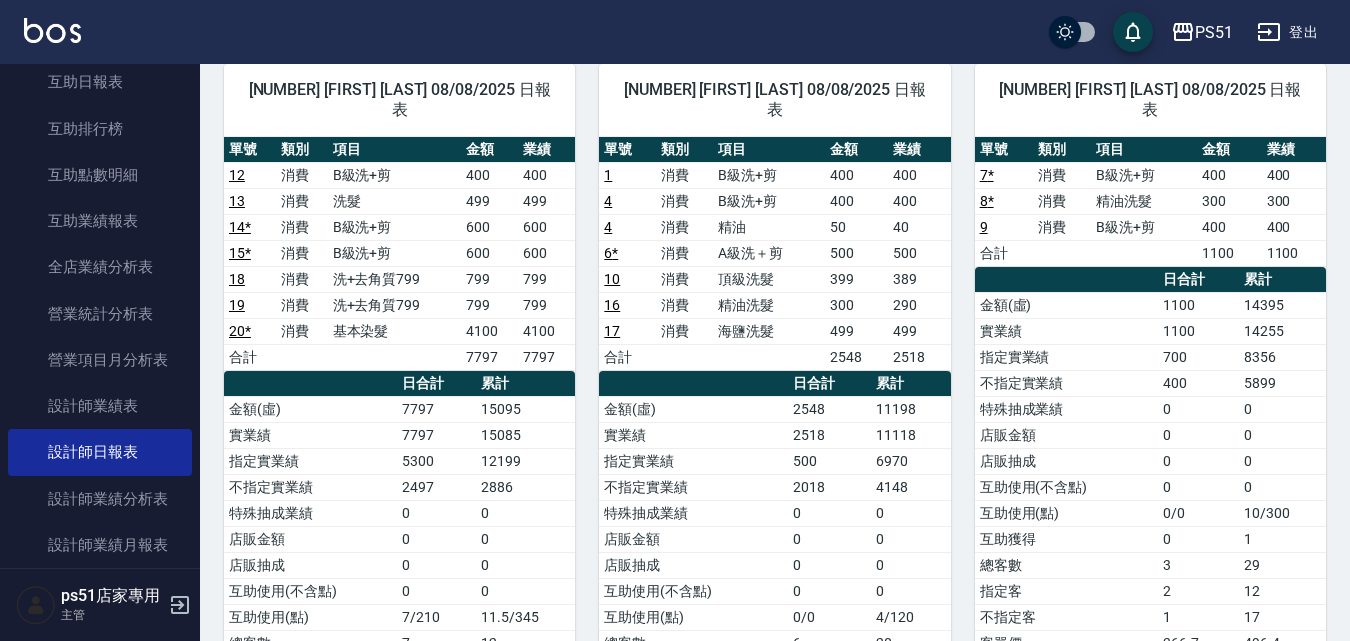 scroll, scrollTop: 233, scrollLeft: 0, axis: vertical 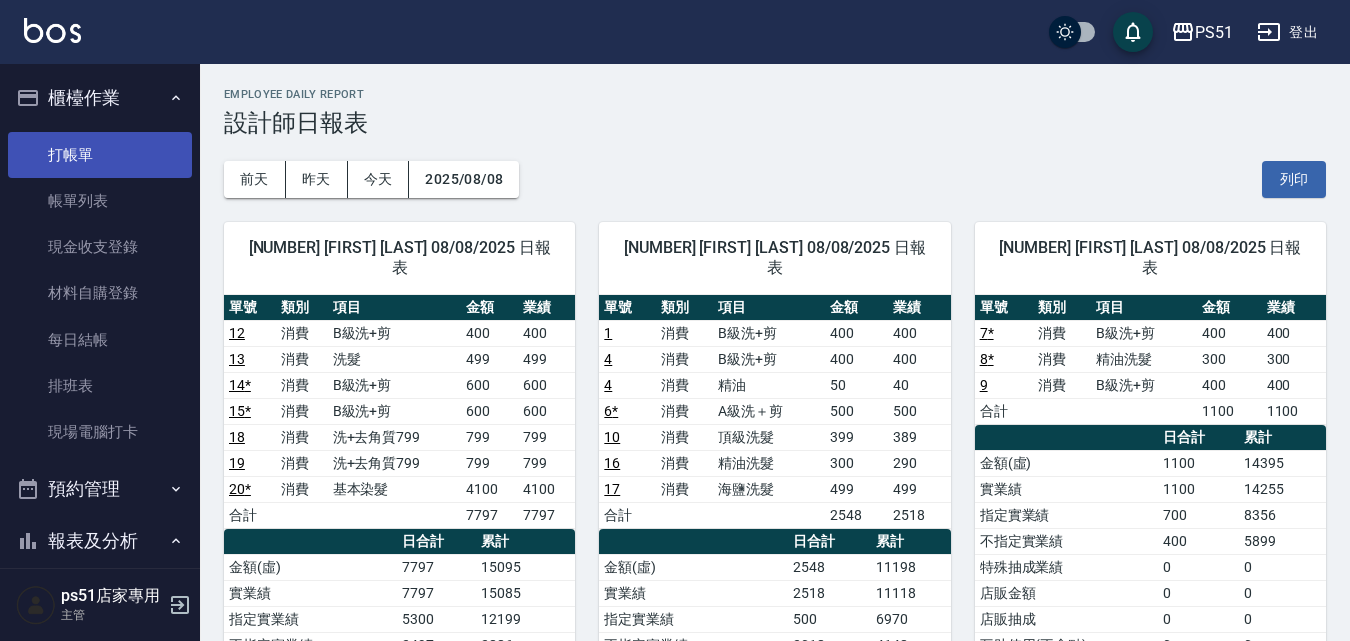 click on "打帳單" at bounding box center [100, 155] 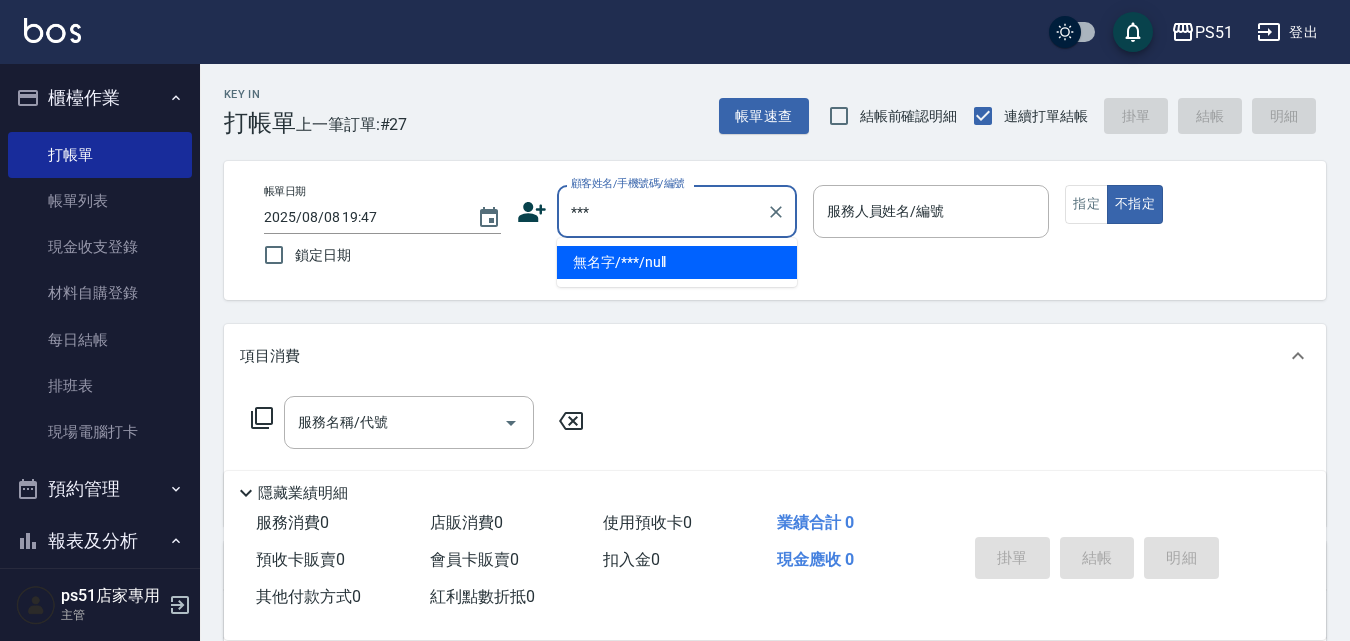 type on "無名字/***/null" 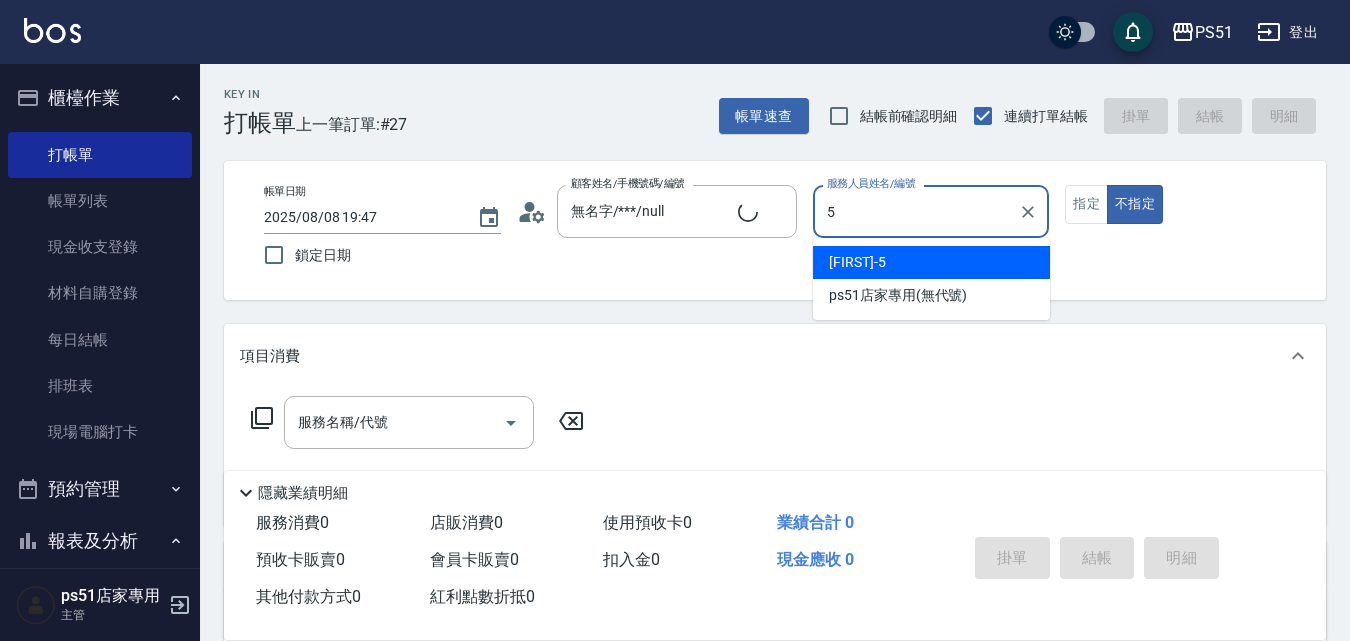 type on "[FIRST]-5" 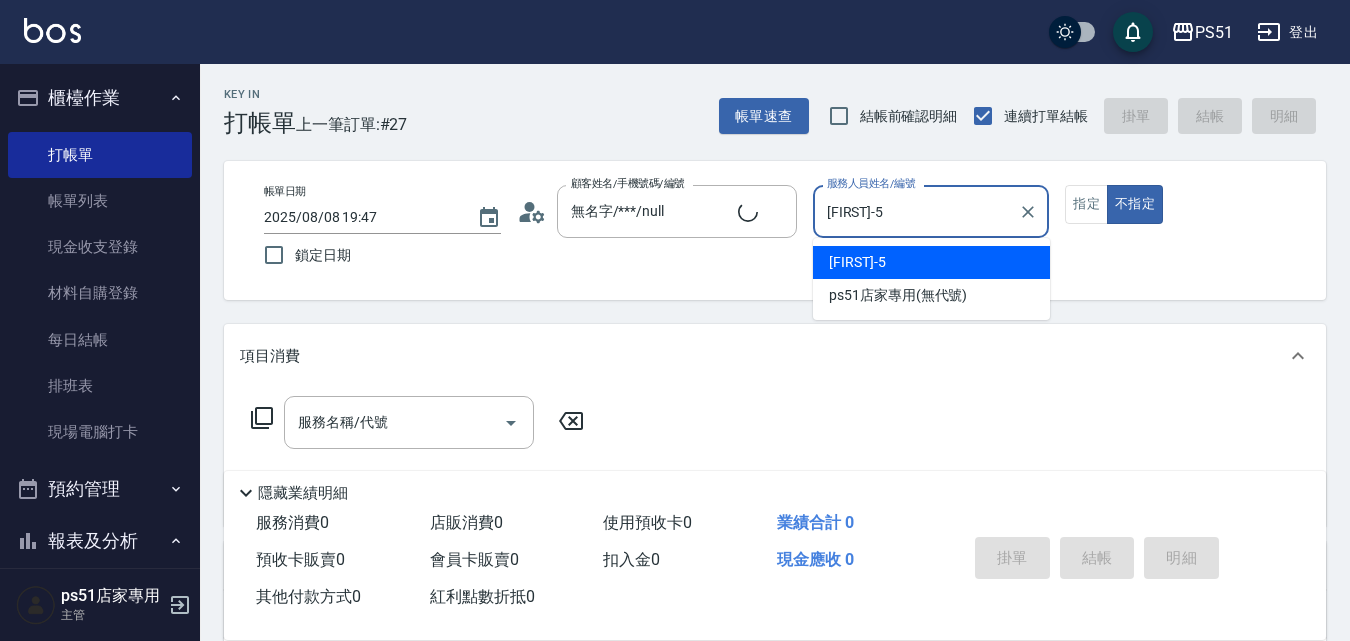 type on "false" 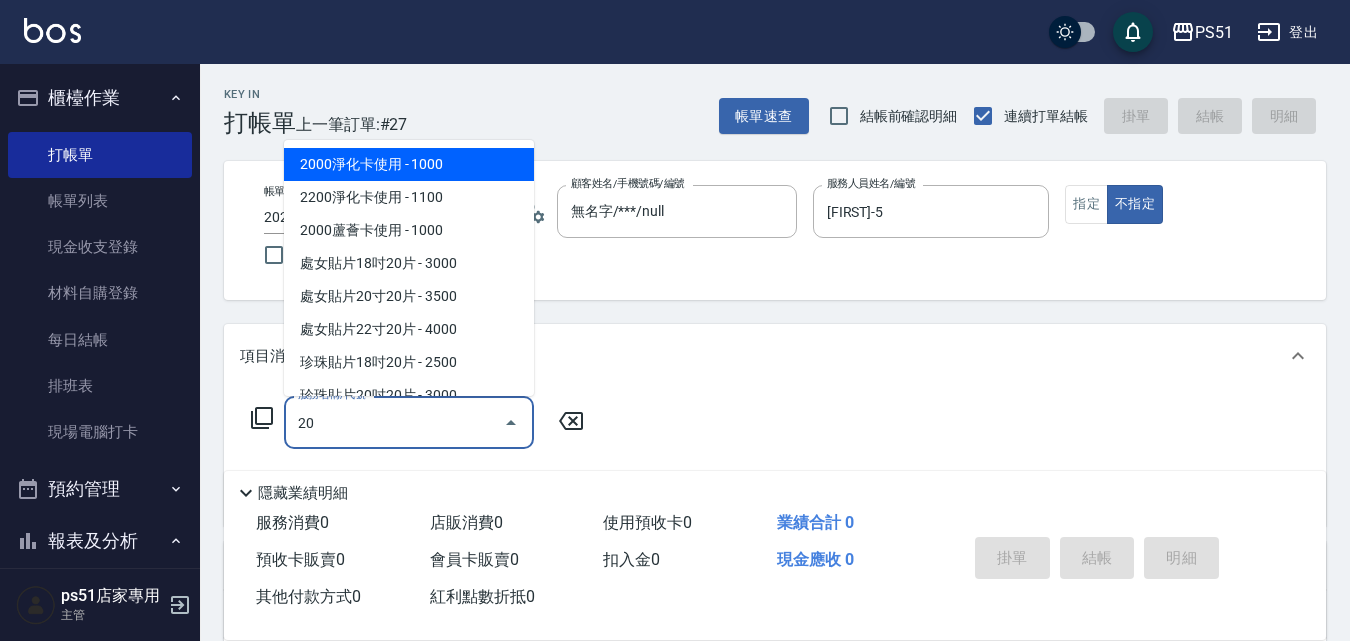 type on "2" 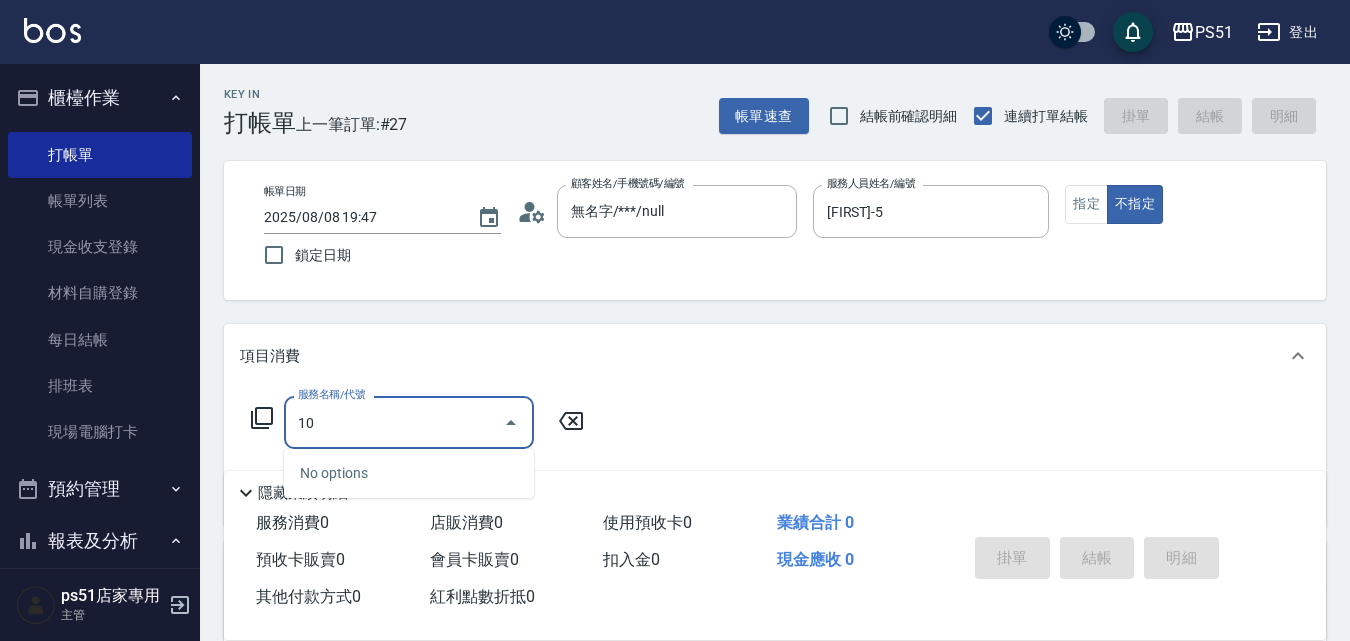 type on "1" 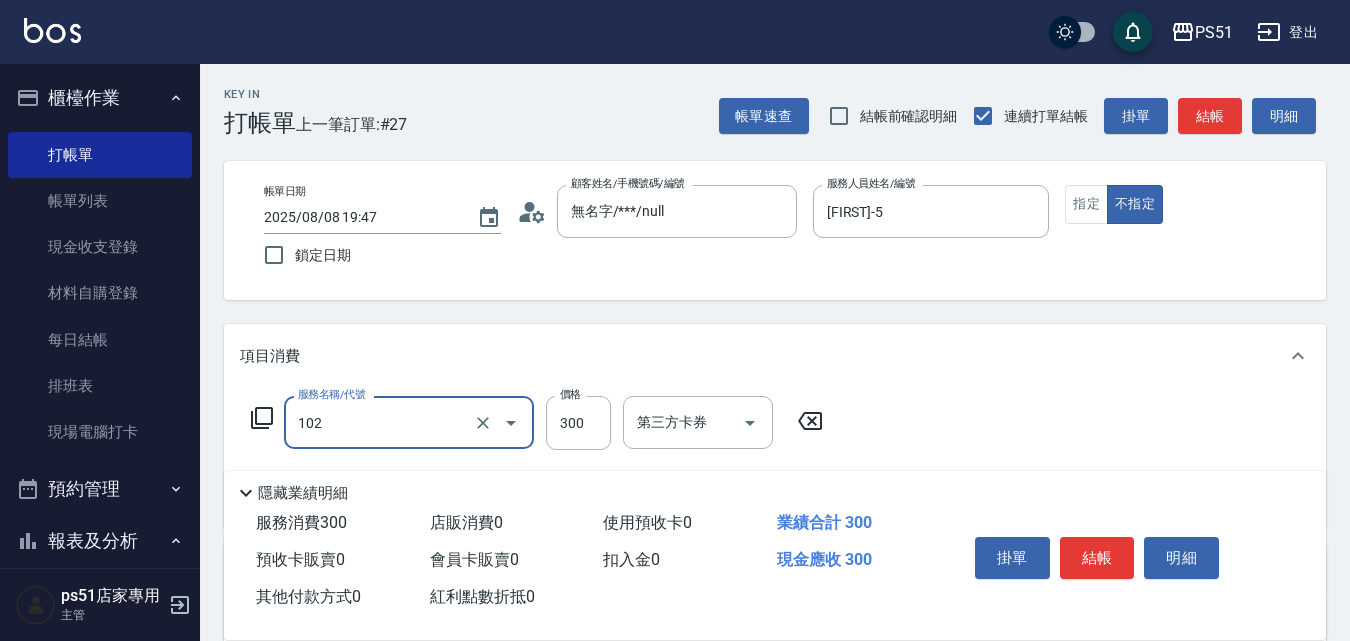 type on "精油洗髮(102)" 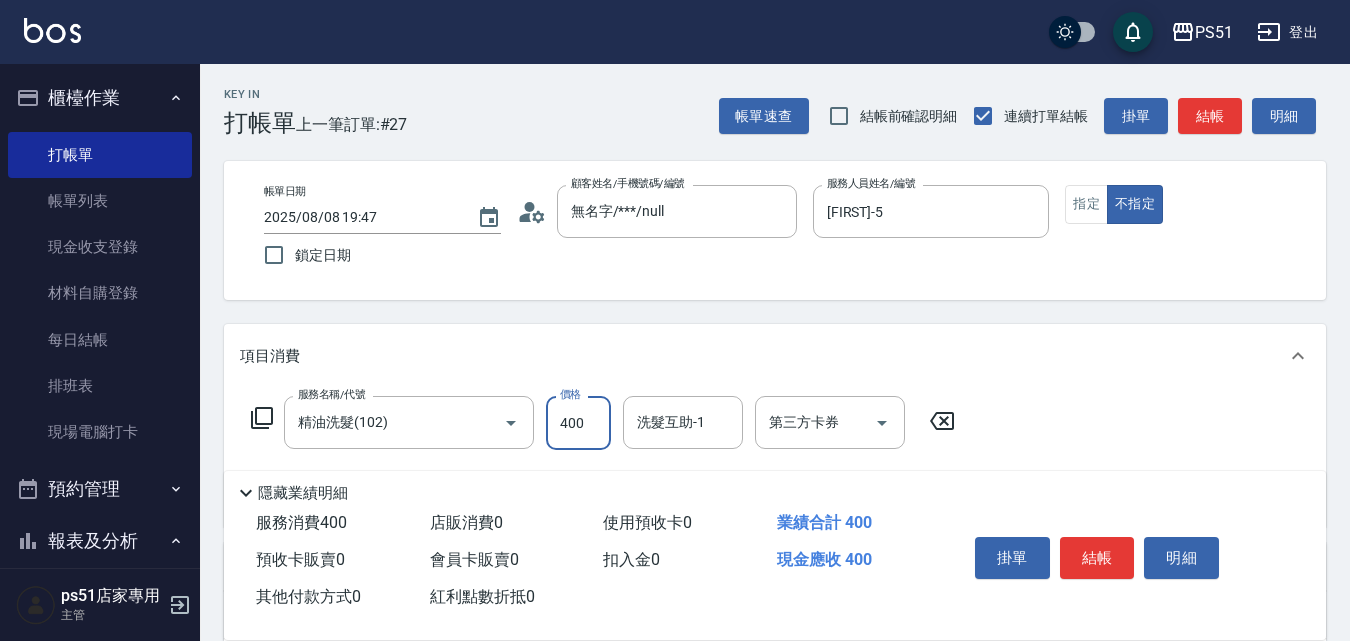 type on "400" 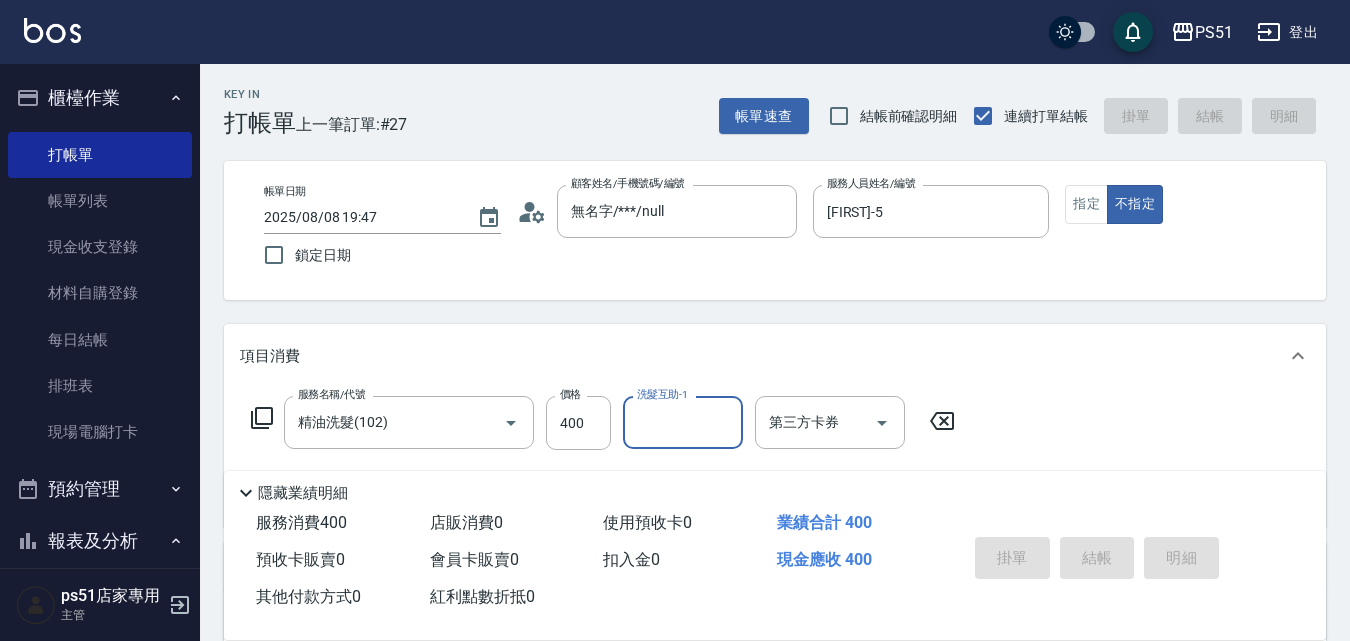 type 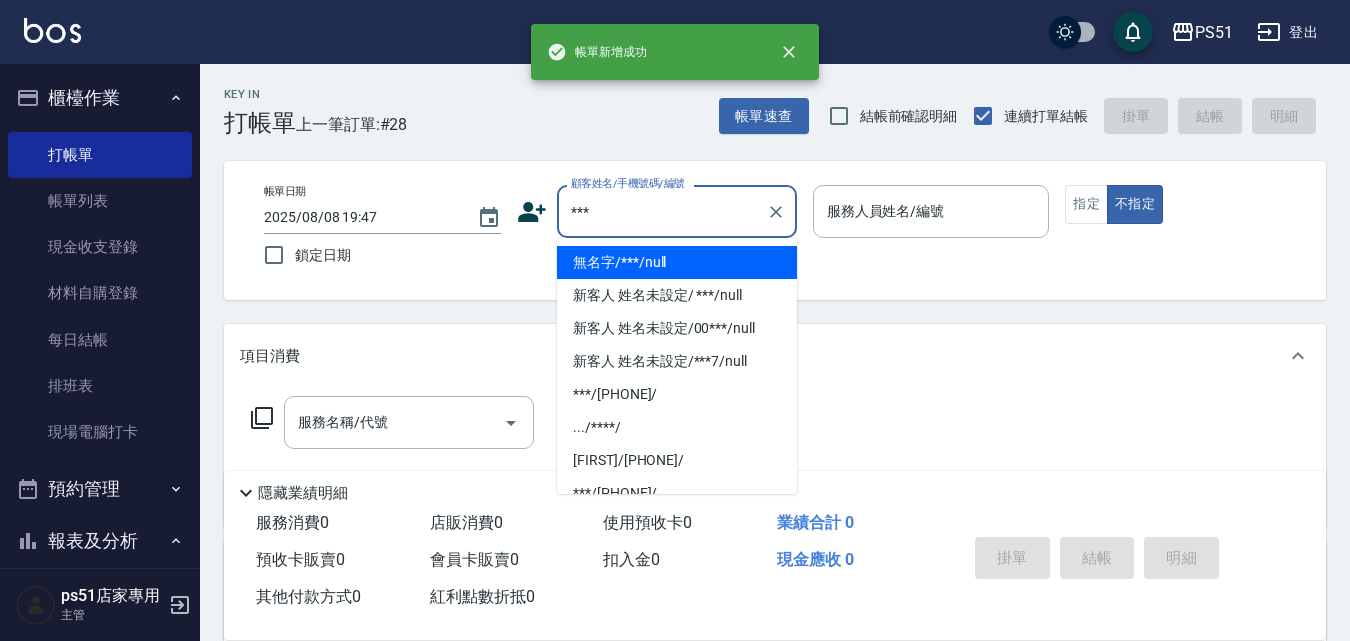type on "無名字/***/null" 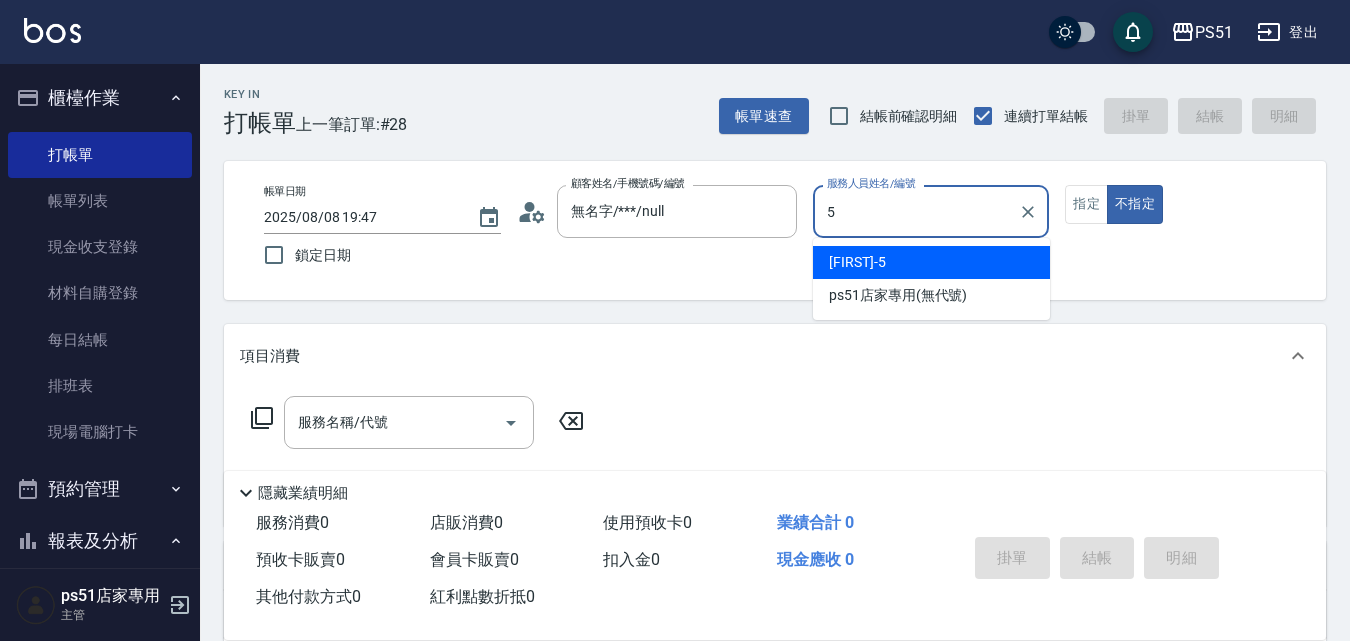 type on "[FIRST]-5" 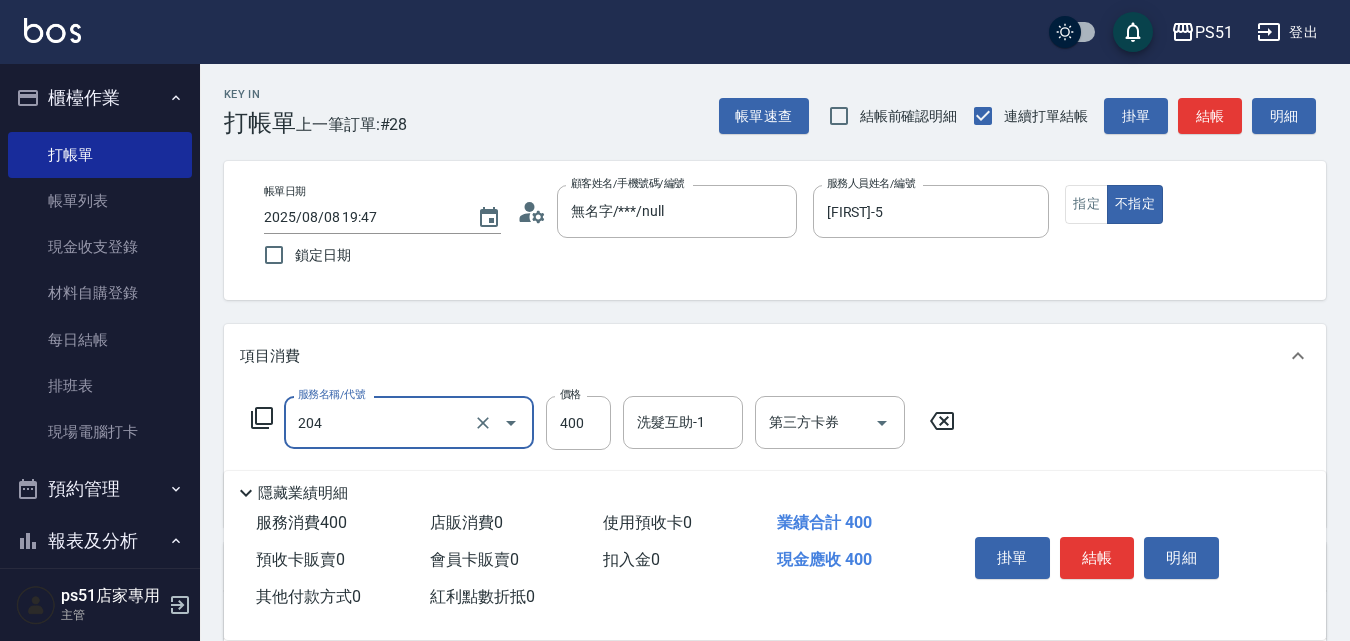 type on "B級洗+剪(204)" 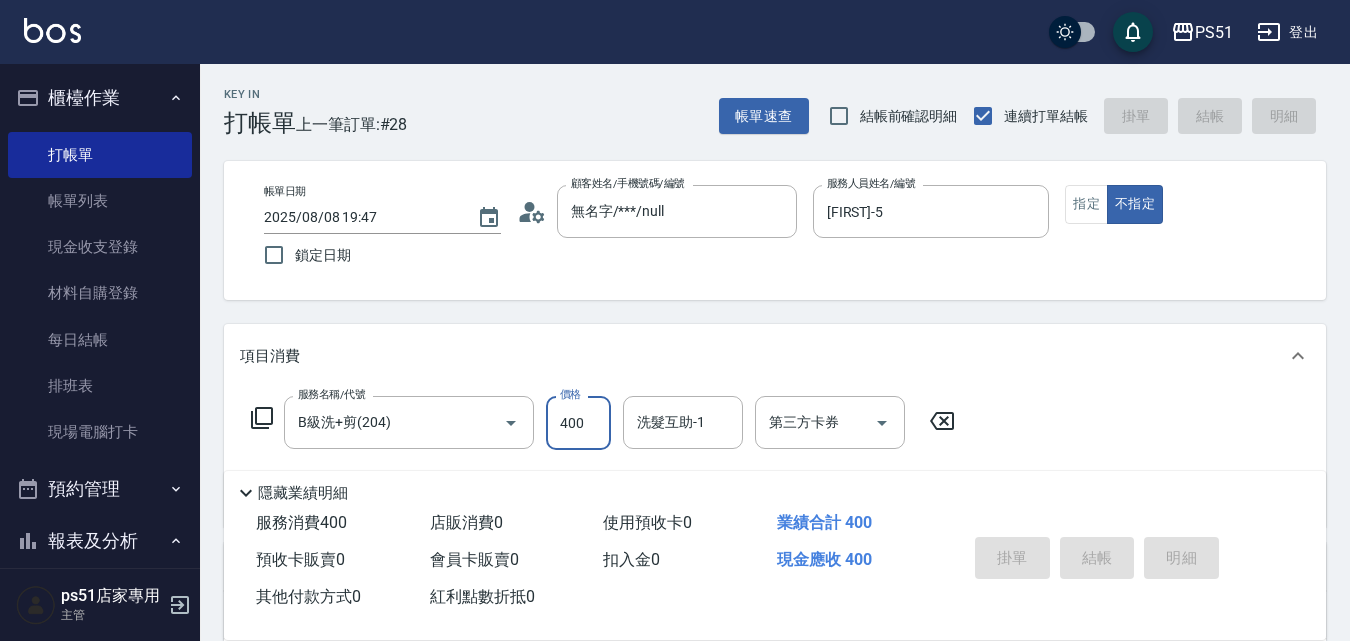 type on "2025/08/08 19:48" 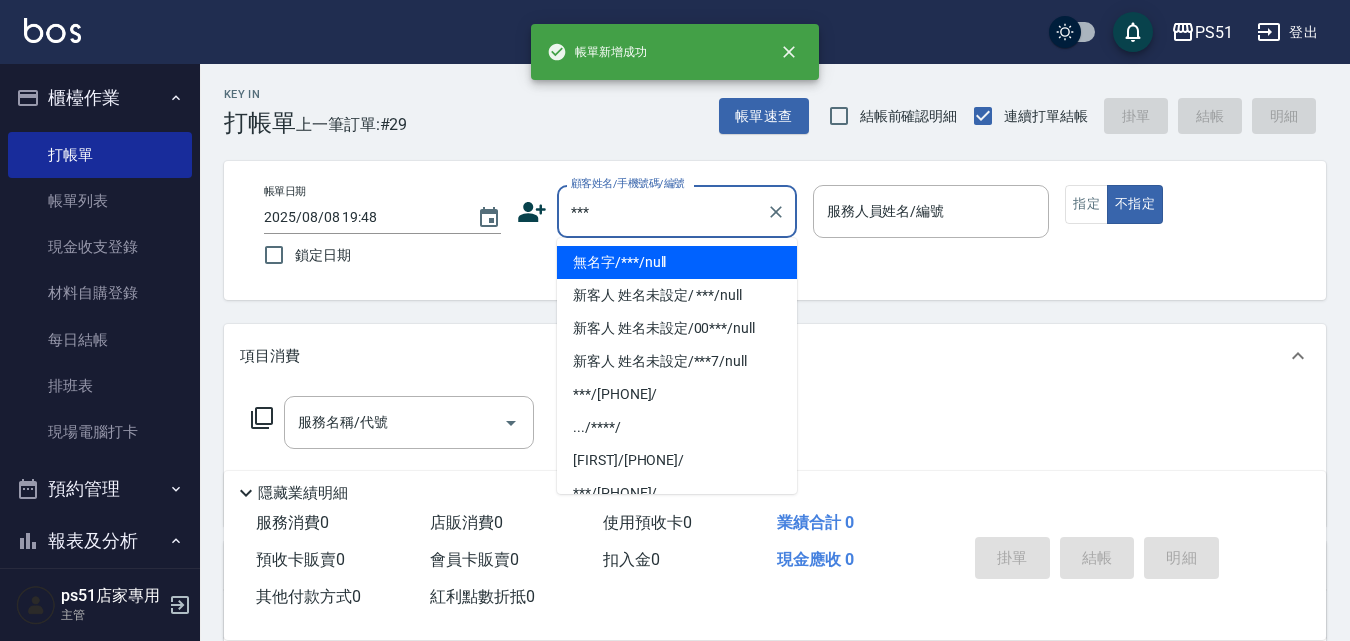 type on "無名字/***/null" 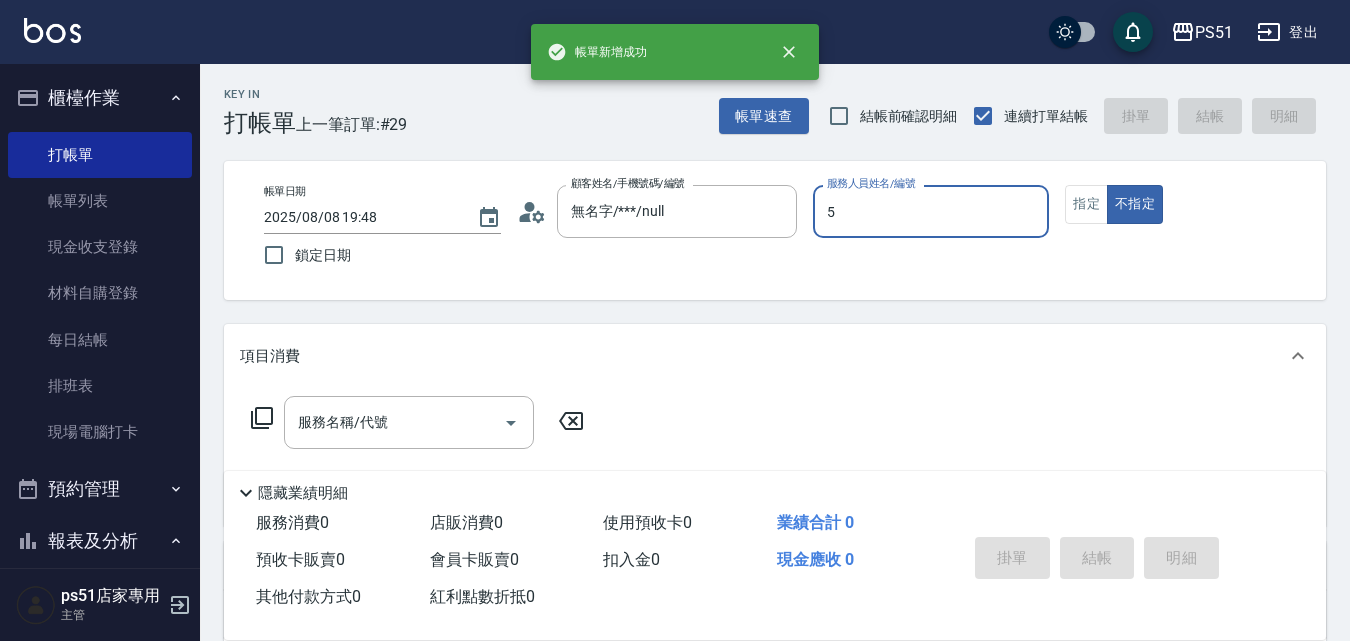 type on "[FIRST]-5" 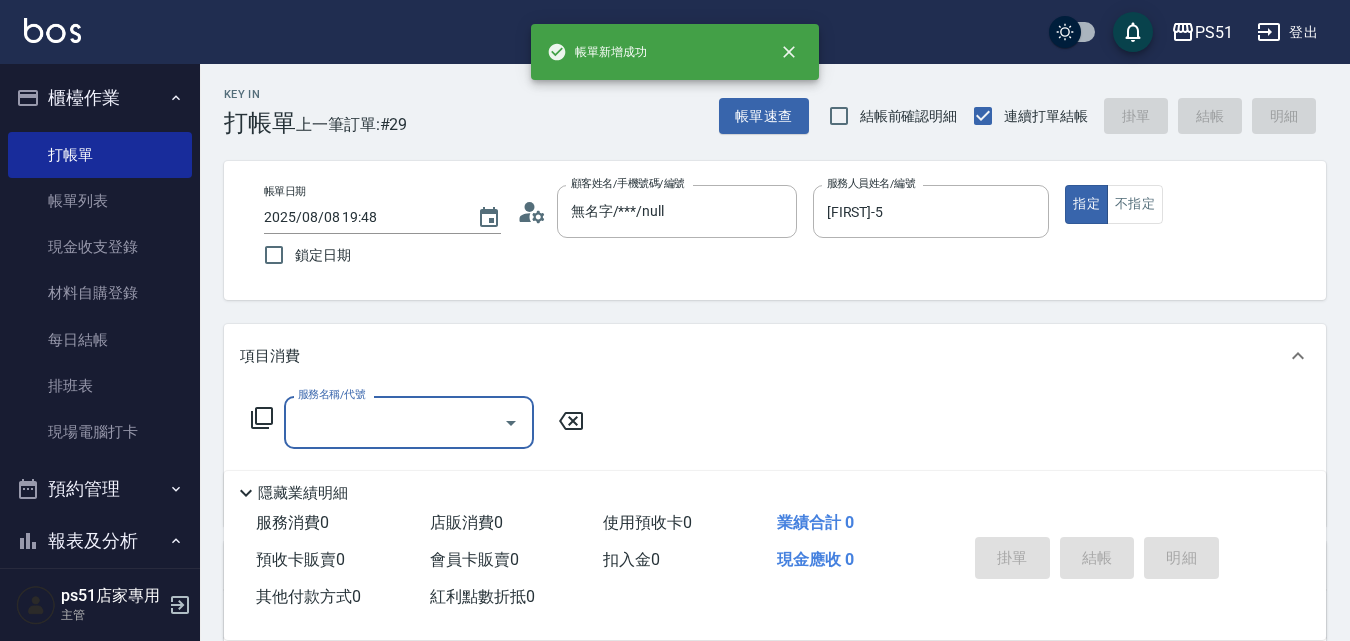 type on "2" 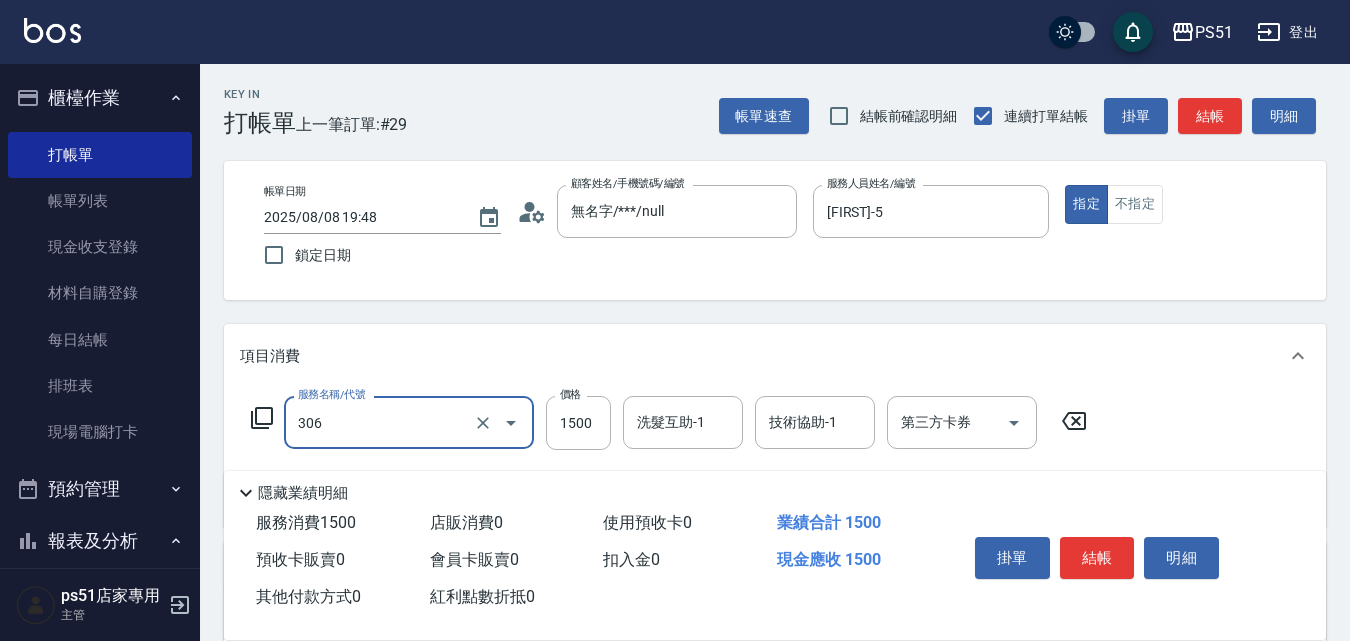 type on "離子燙(306)" 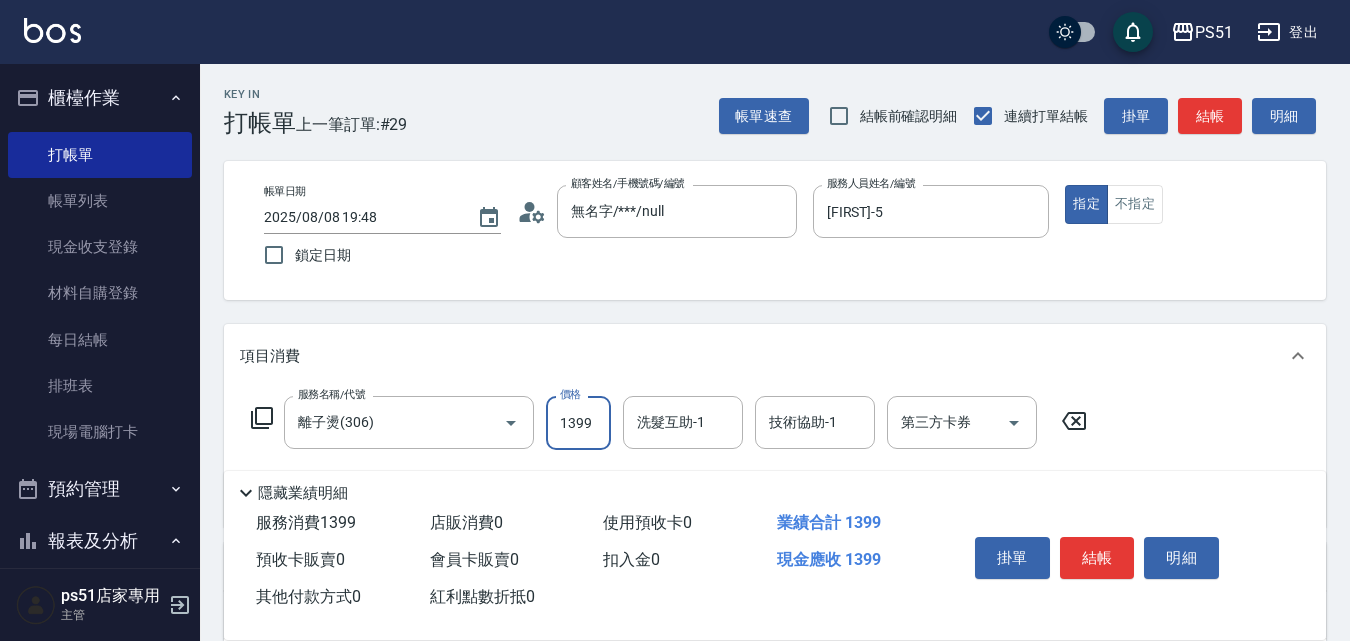 type on "1399" 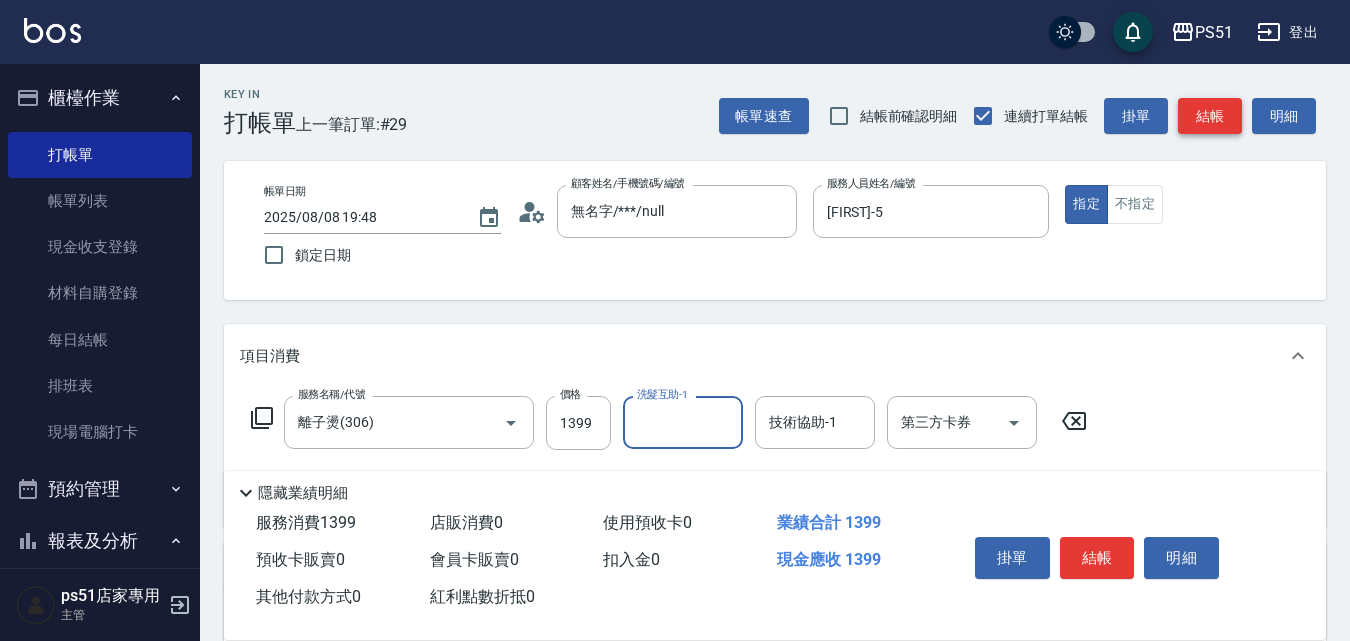 click on "結帳" at bounding box center (1210, 116) 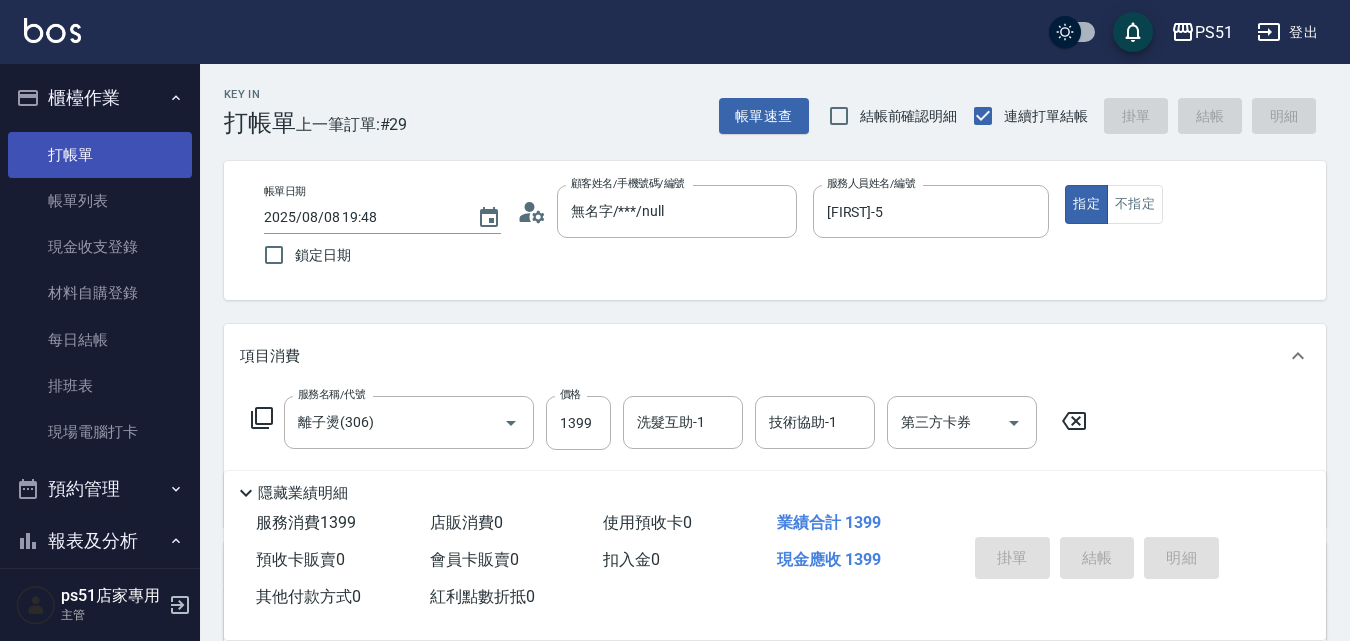 type 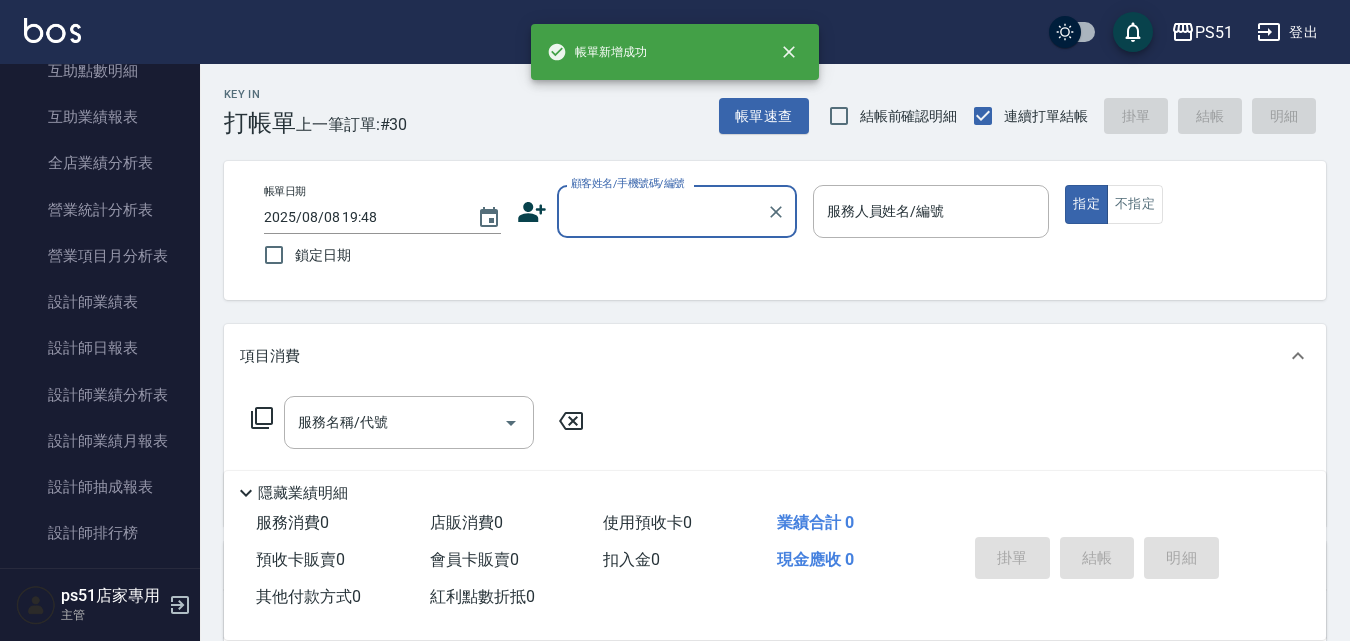scroll, scrollTop: 933, scrollLeft: 0, axis: vertical 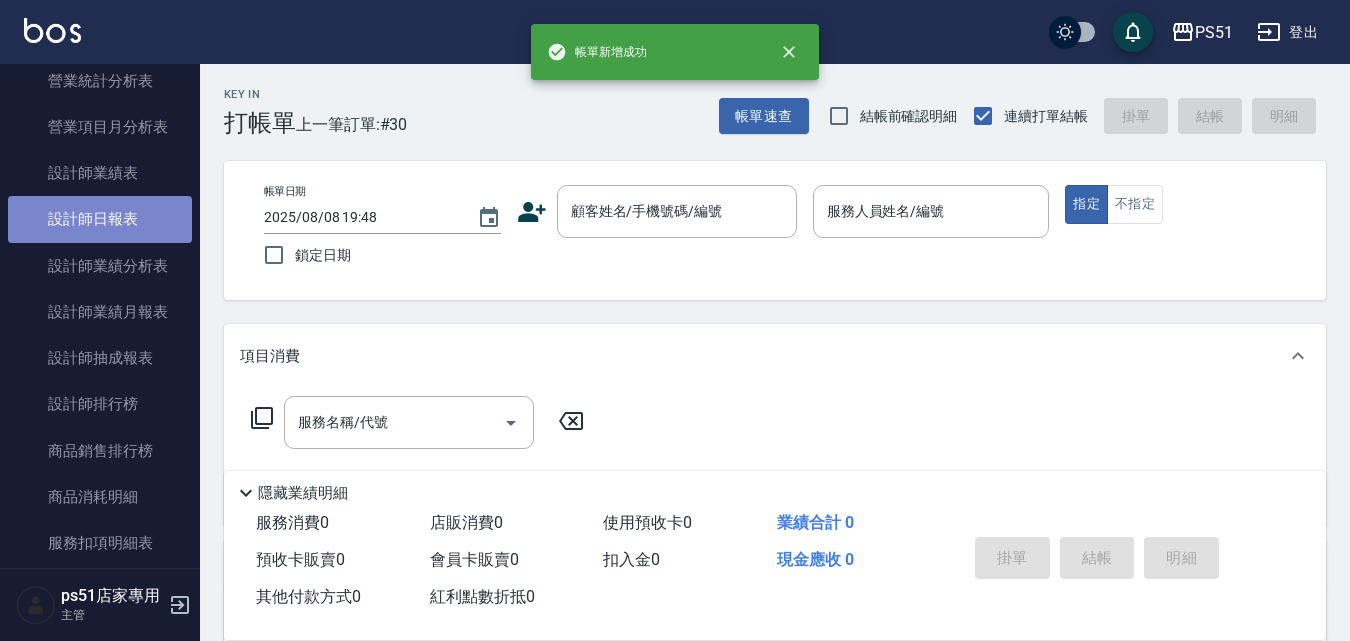 click on "設計師日報表" at bounding box center [100, 219] 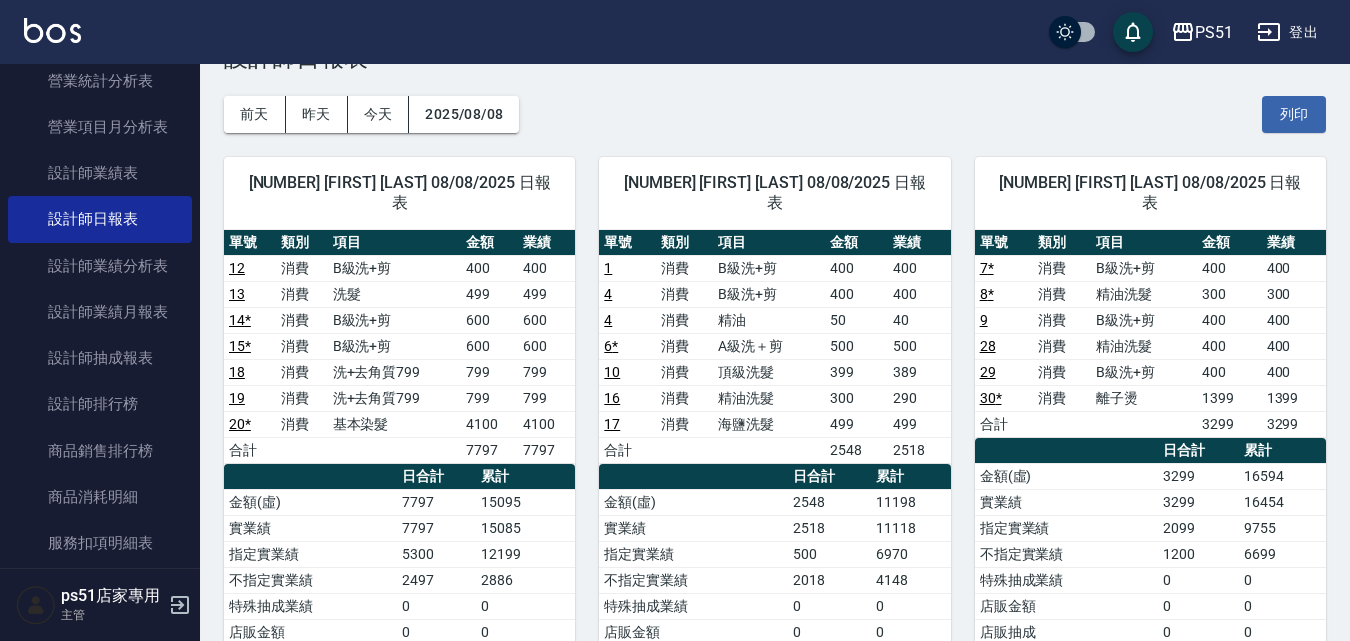 scroll, scrollTop: 0, scrollLeft: 0, axis: both 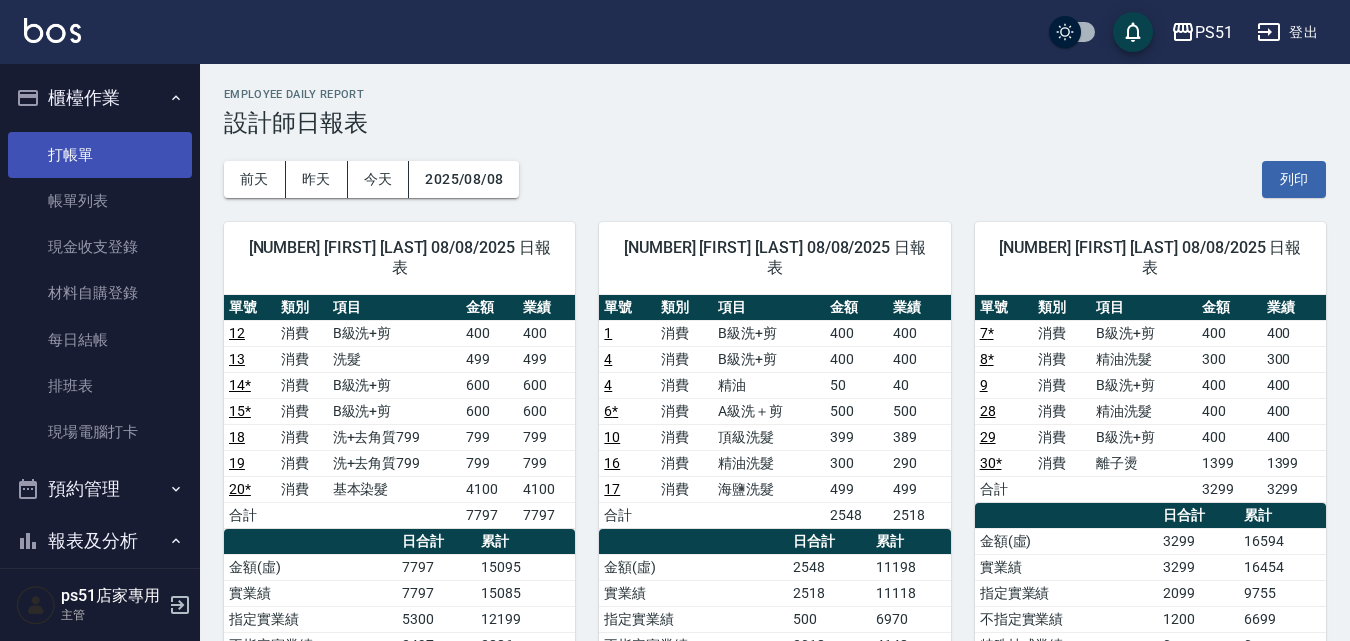 click on "打帳單" at bounding box center [100, 155] 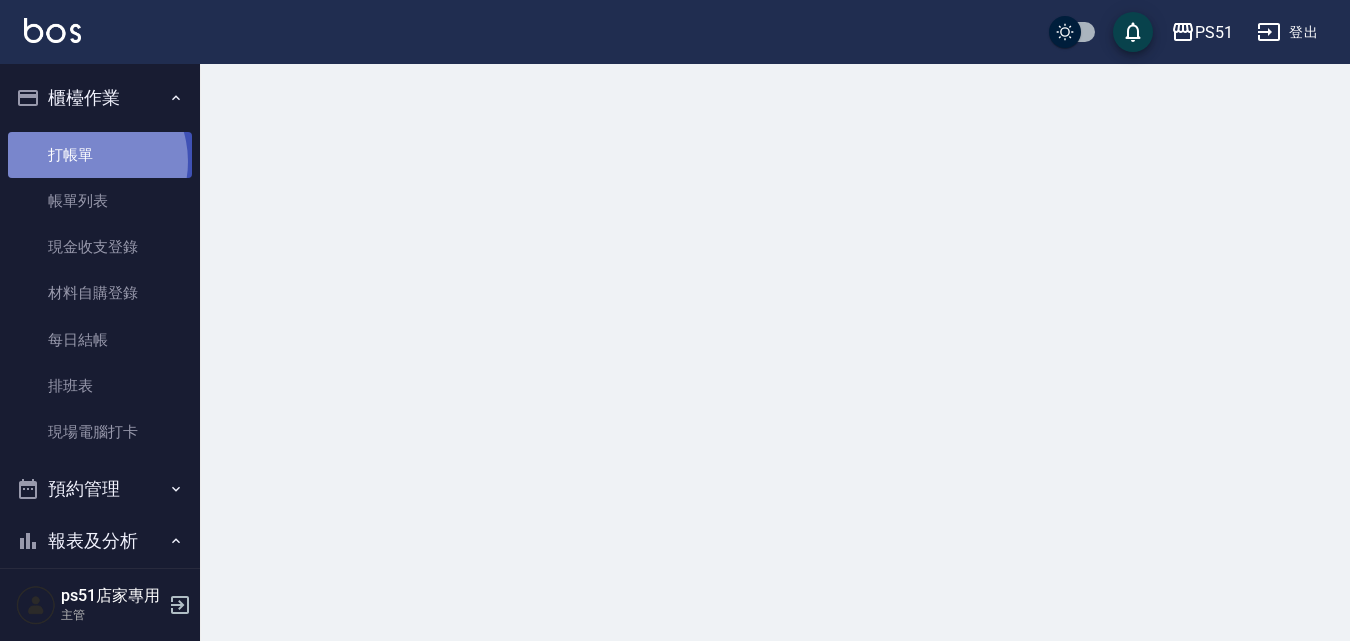click on "打帳單" at bounding box center (100, 155) 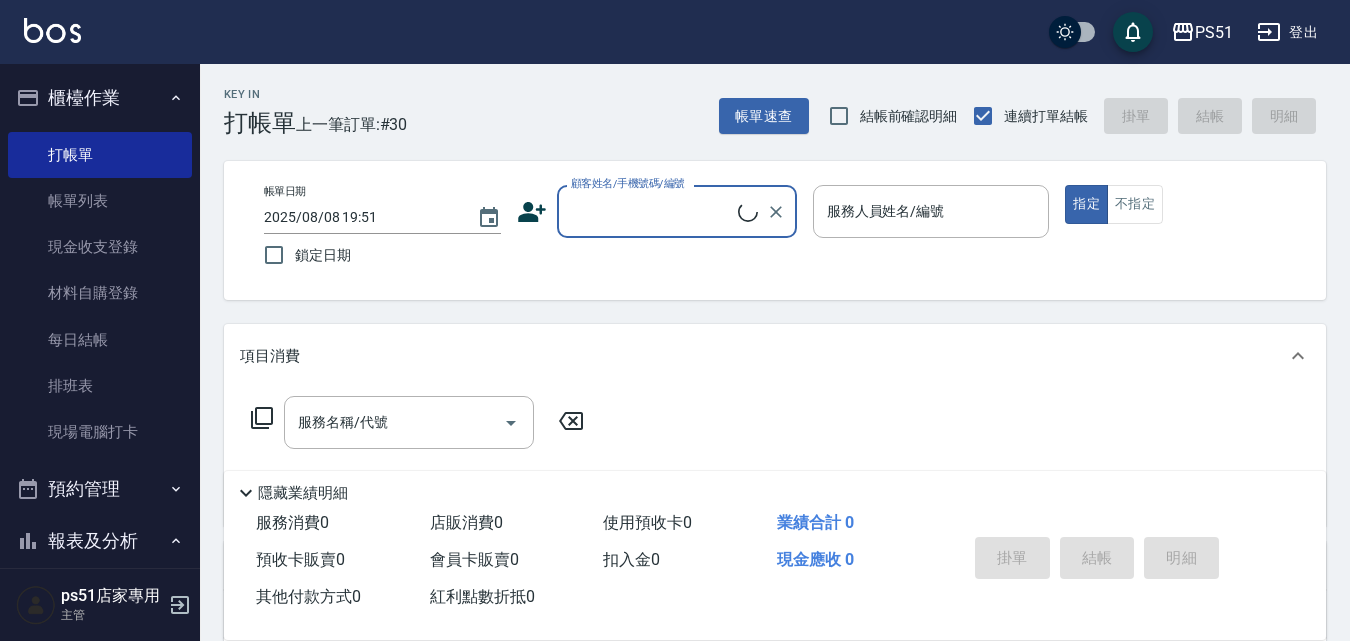 click on "顧客姓名/手機號碼/編號" at bounding box center (652, 211) 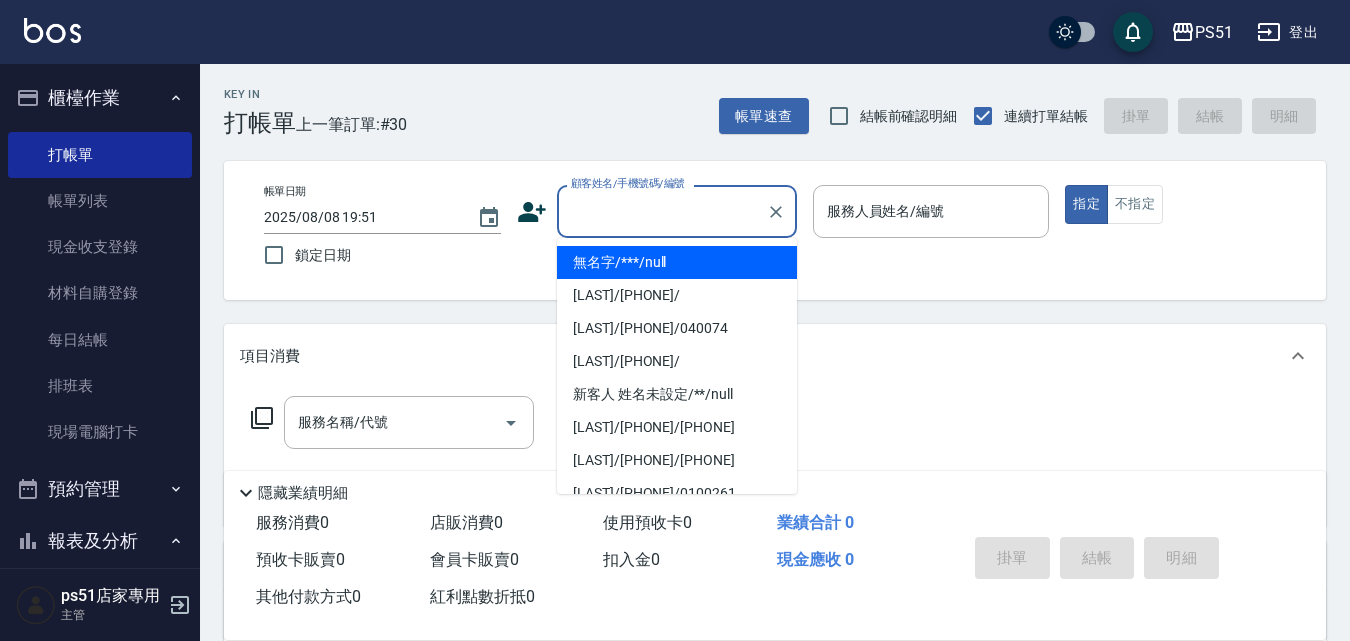 drag, startPoint x: 643, startPoint y: 272, endPoint x: 856, endPoint y: 205, distance: 223.28905 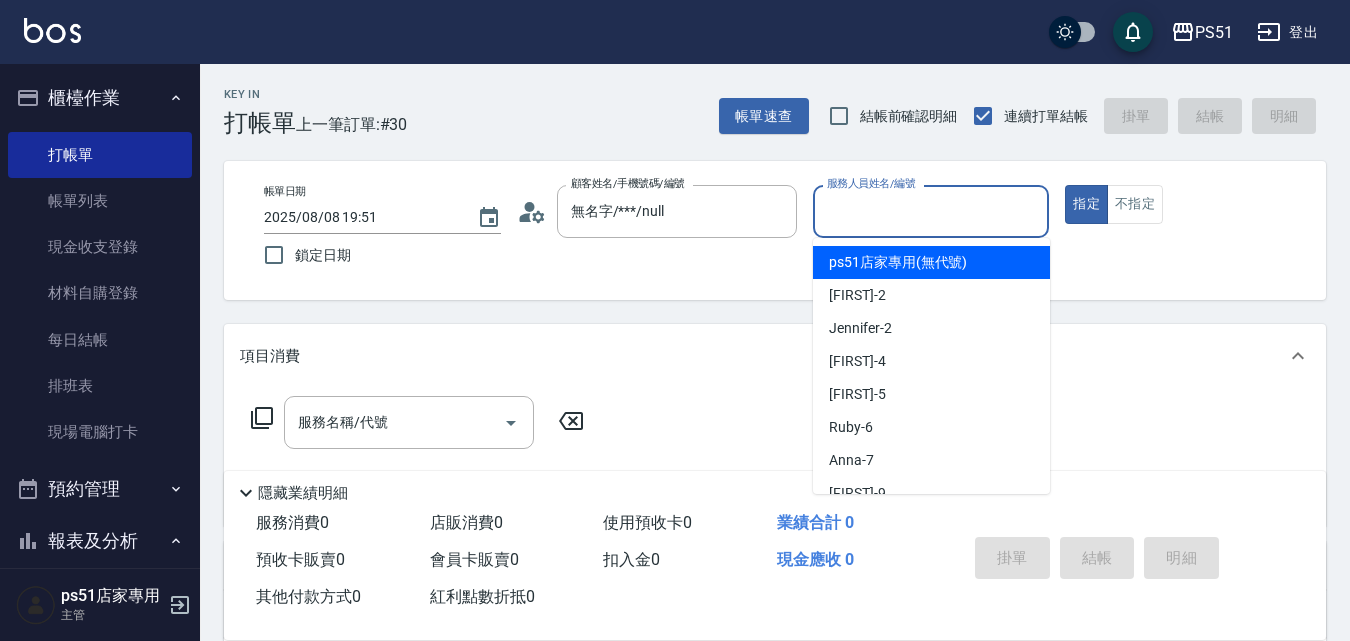 click on "服務人員姓名/編號" at bounding box center [931, 211] 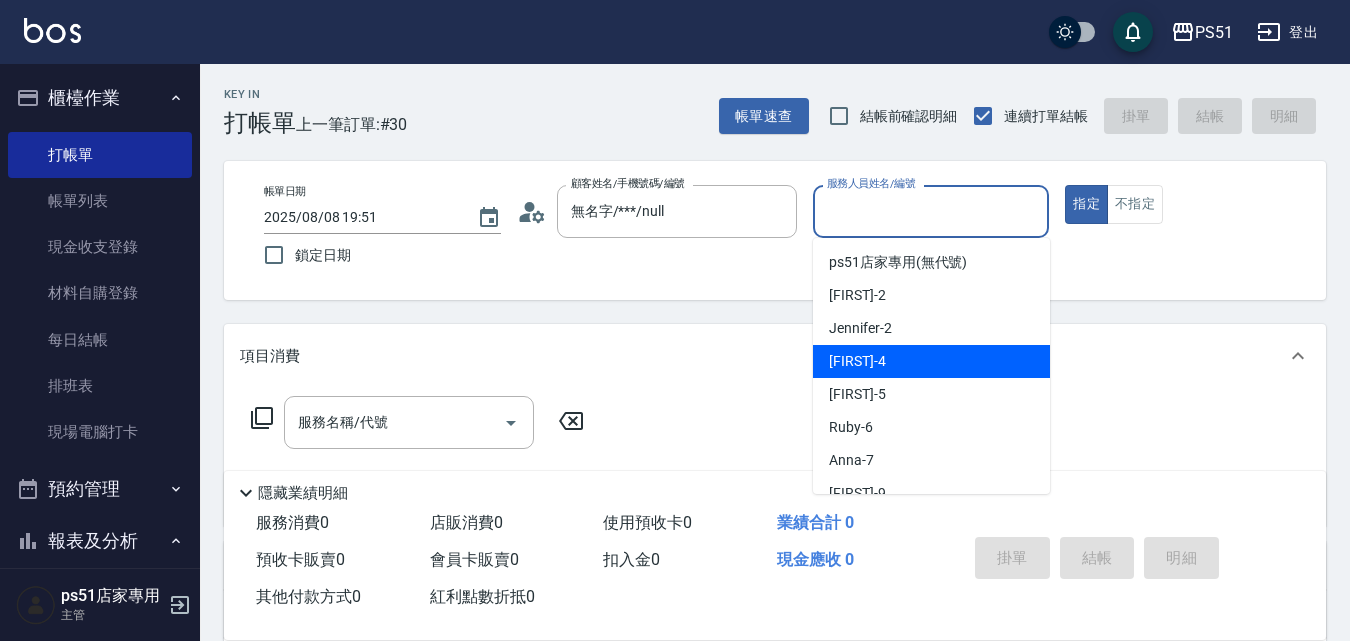 click on "[FIRST] -4" at bounding box center [931, 361] 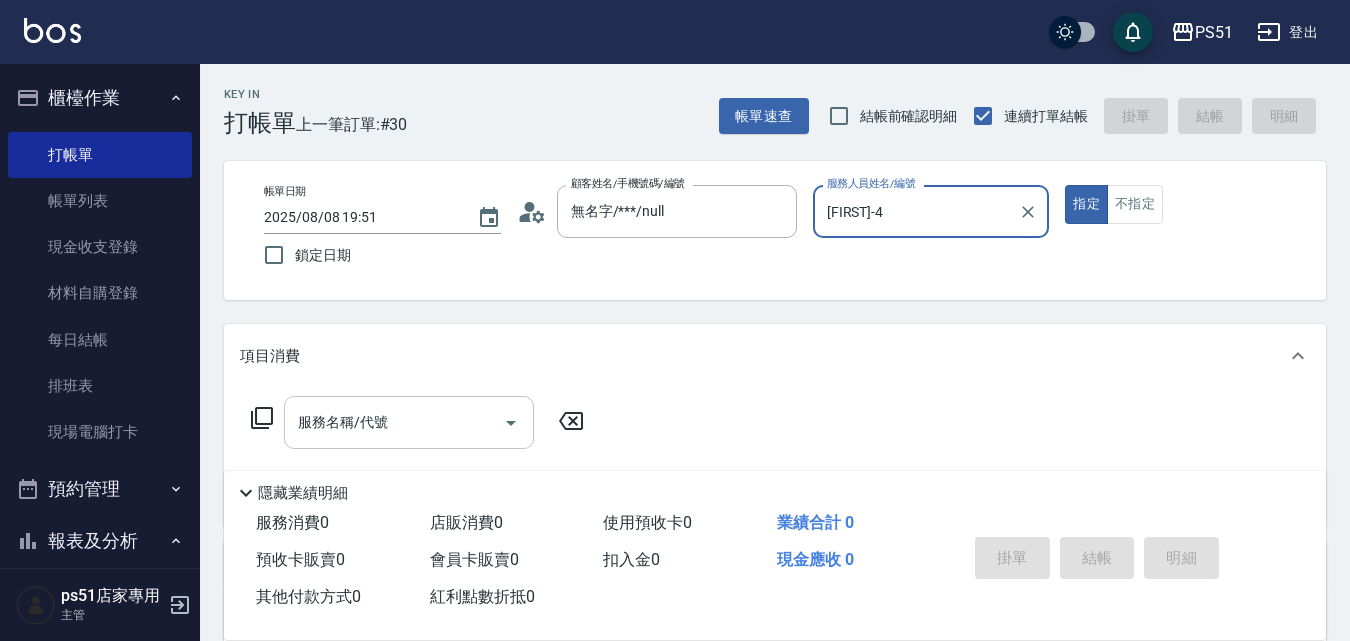 click on "服務名稱/代號" at bounding box center (409, 422) 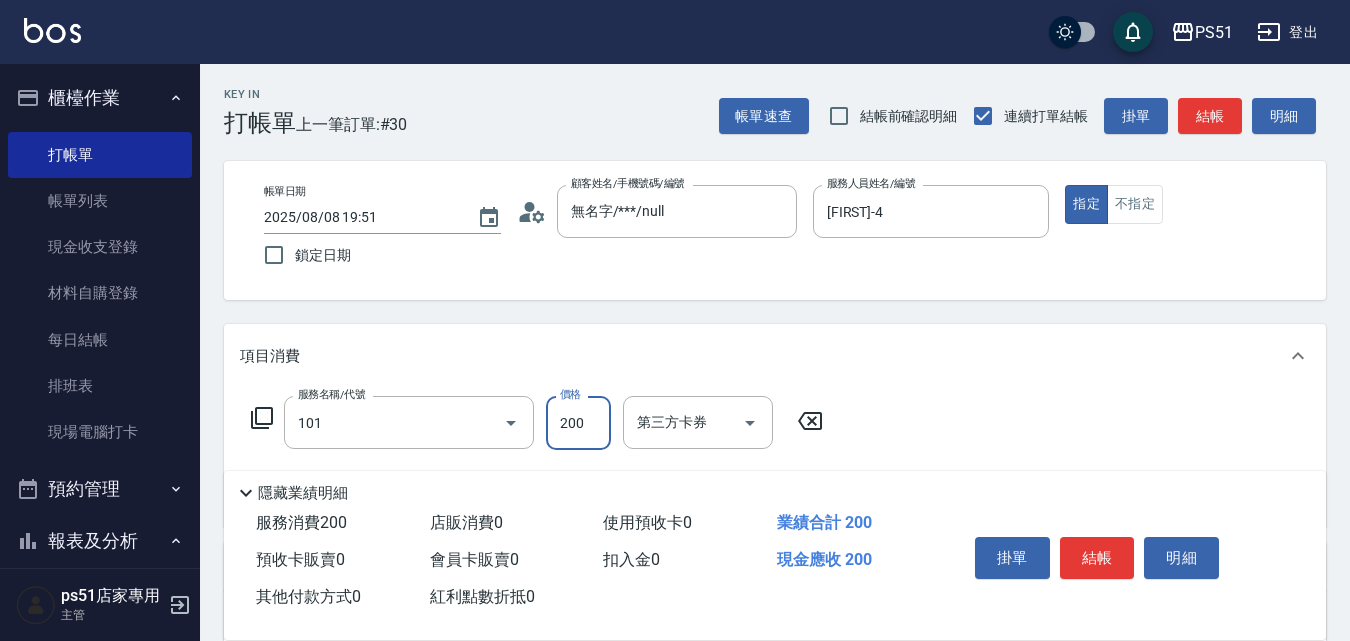 type on "洗髮(101)" 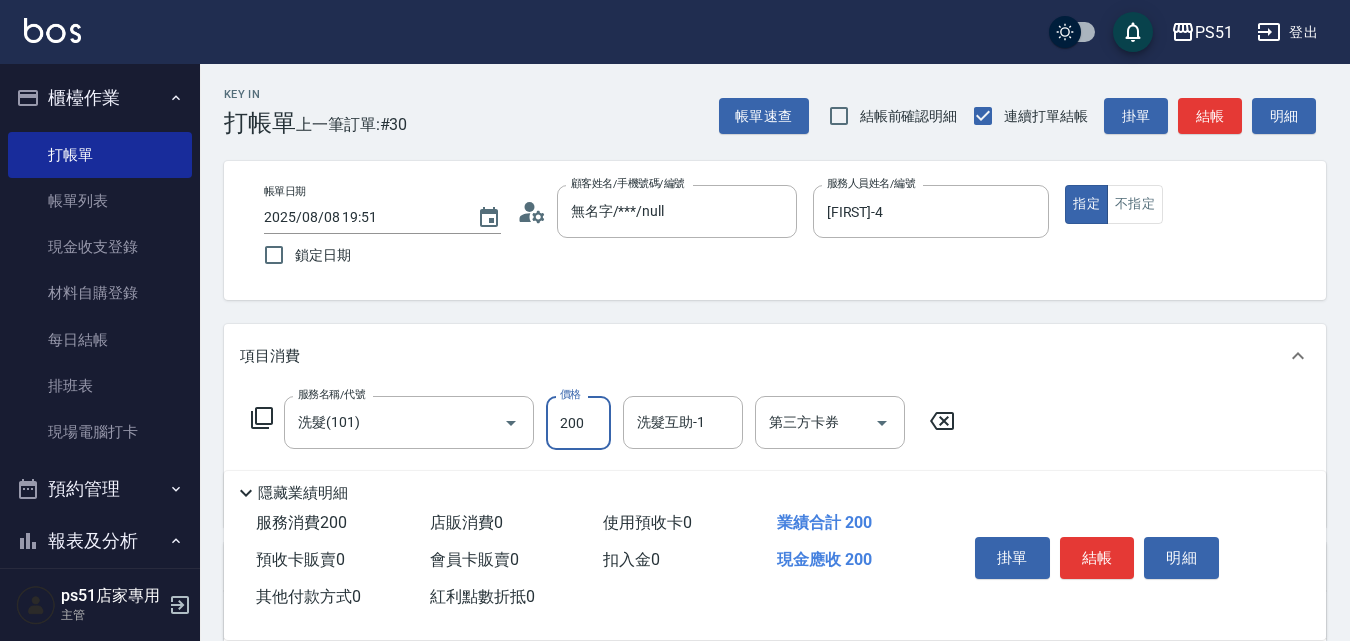 click on "200" at bounding box center (578, 423) 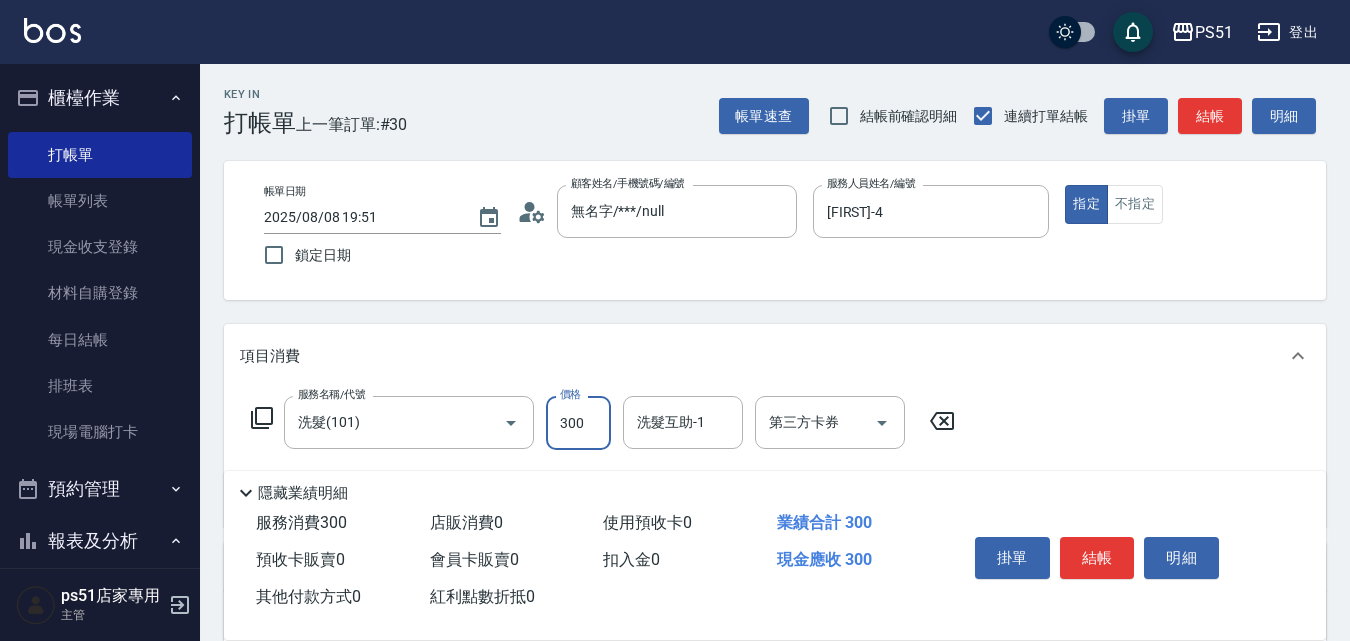 type on "300" 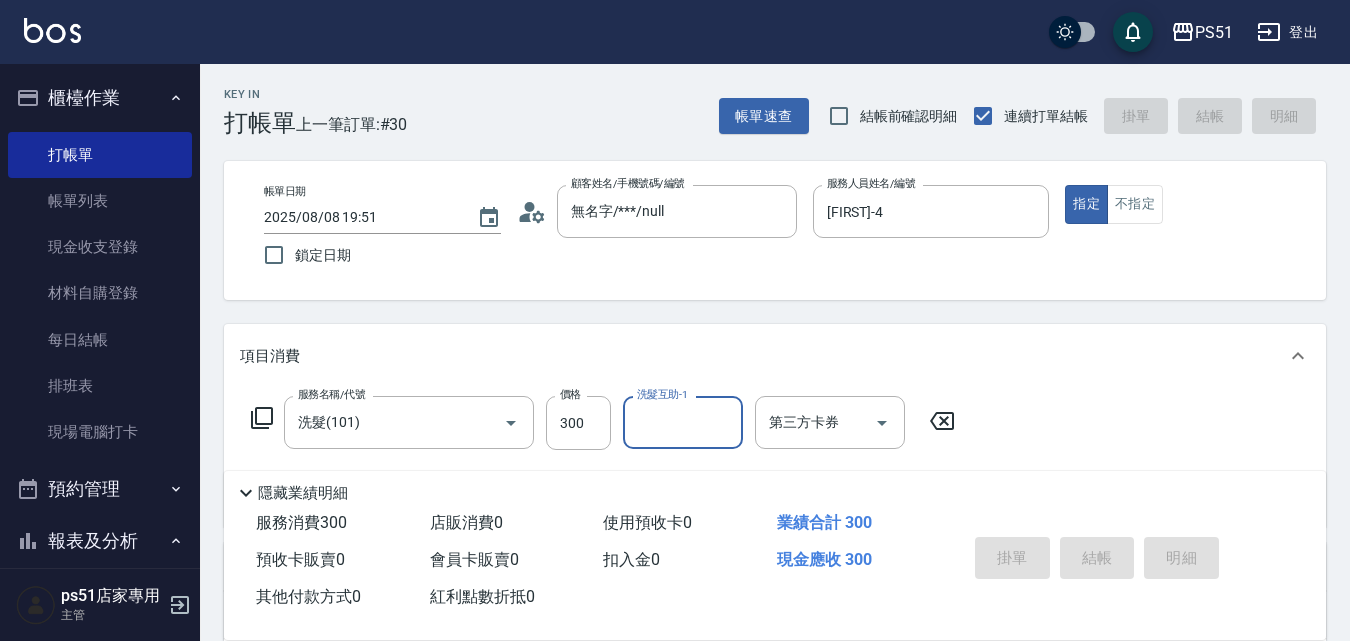 type 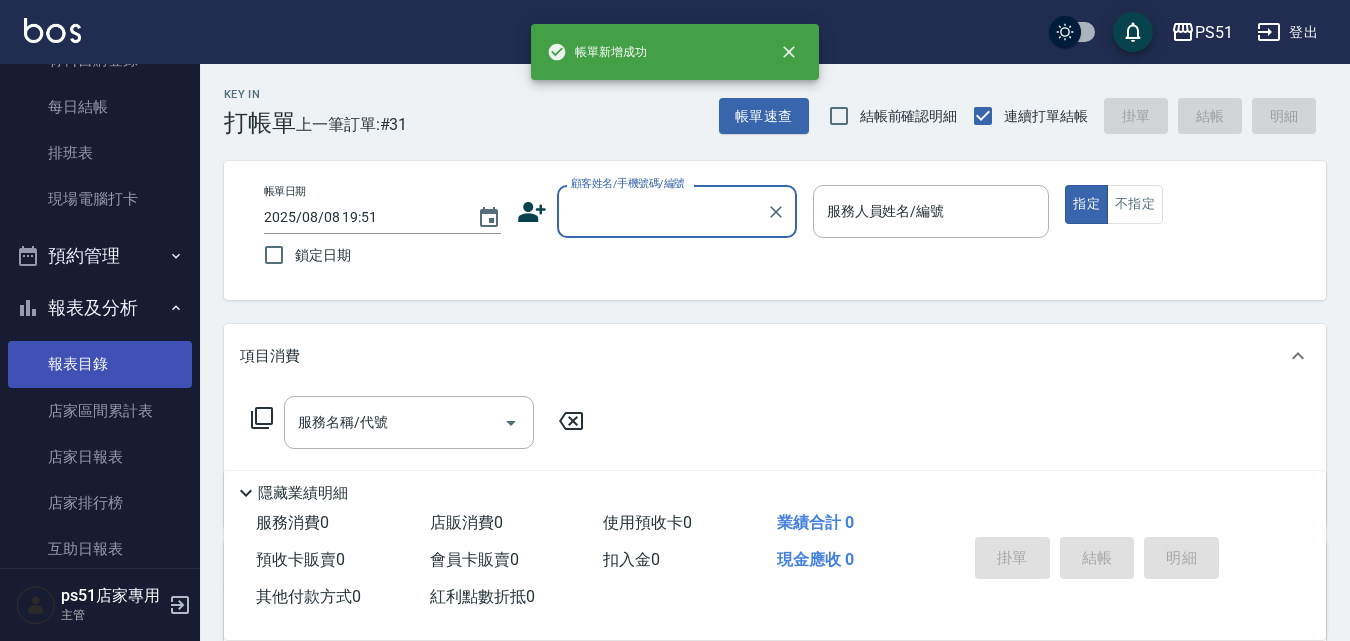 scroll, scrollTop: 467, scrollLeft: 0, axis: vertical 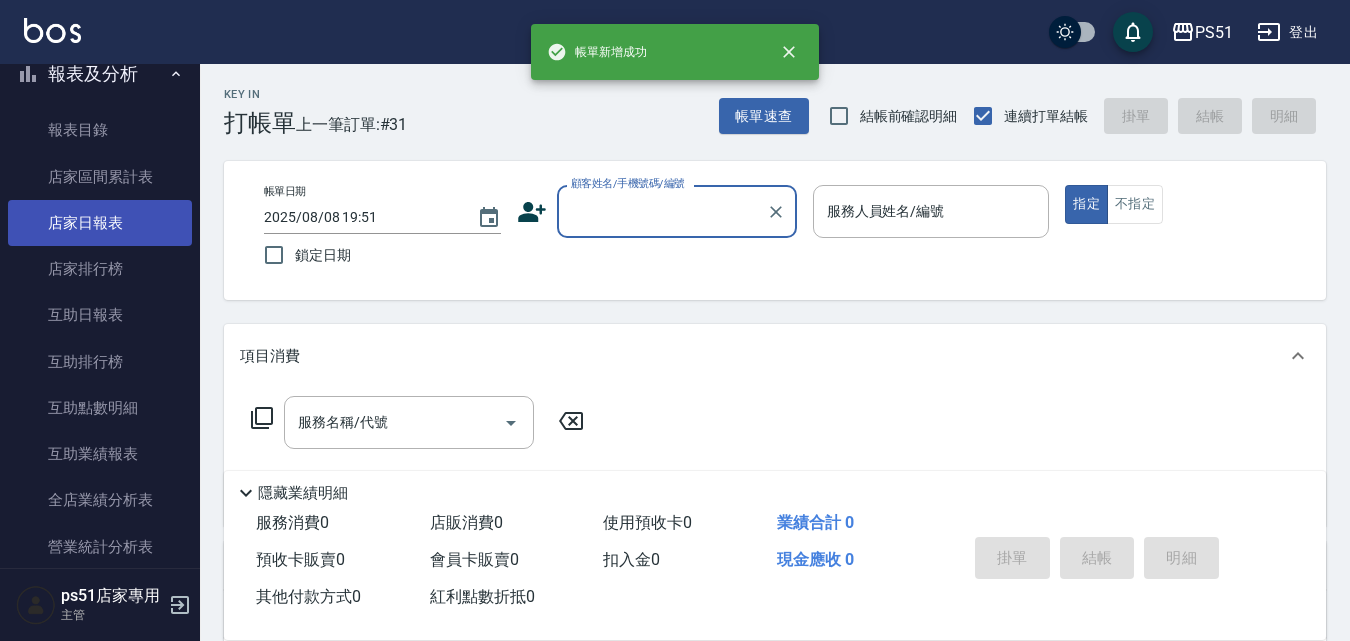 click on "店家日報表" at bounding box center (100, 223) 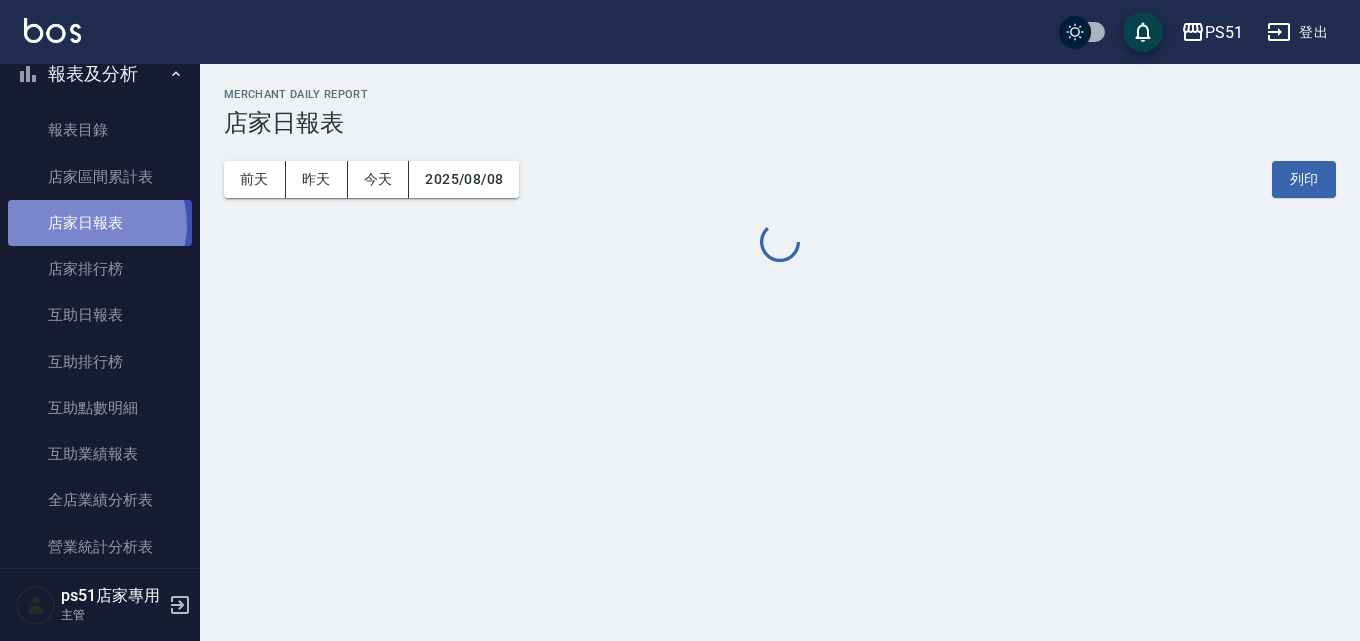 click on "店家日報表" at bounding box center [100, 223] 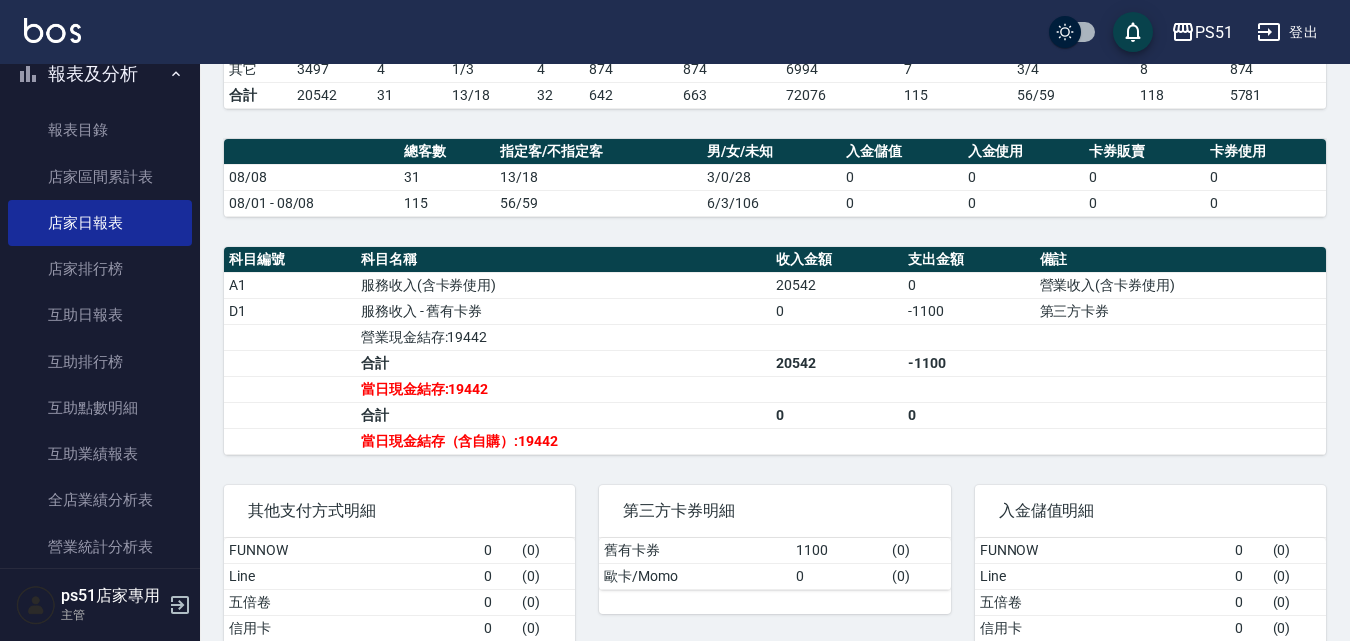 scroll, scrollTop: 467, scrollLeft: 0, axis: vertical 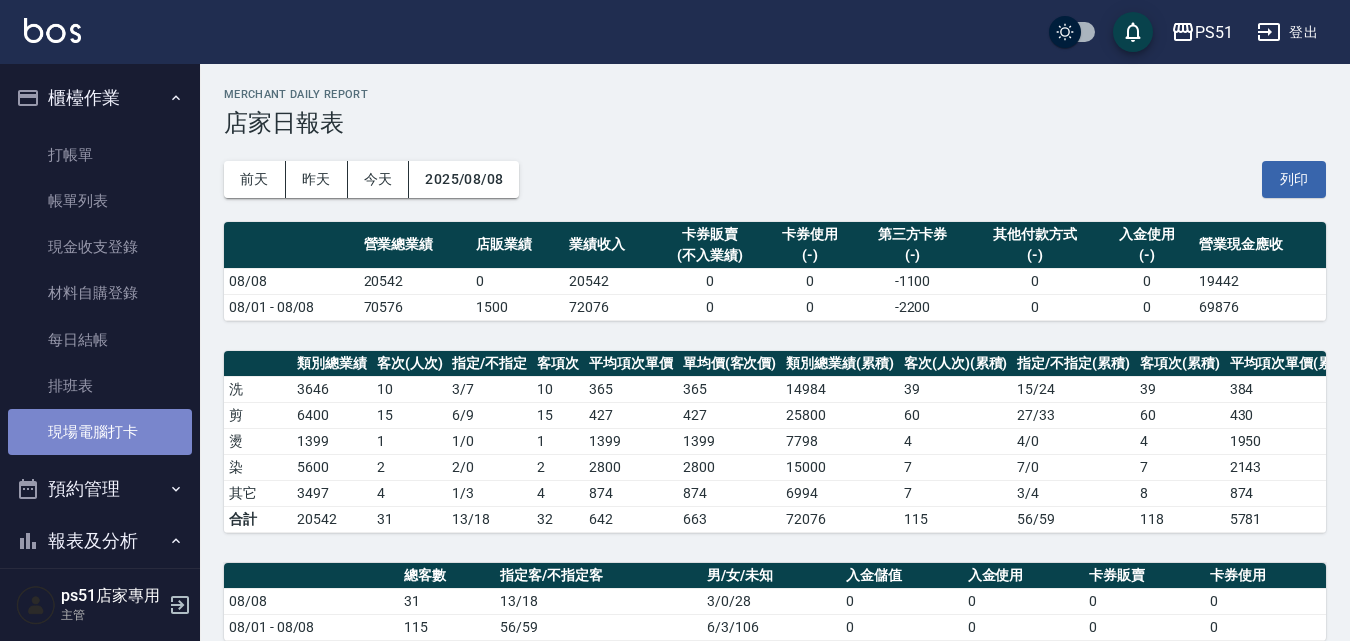 click on "現場電腦打卡" at bounding box center (100, 432) 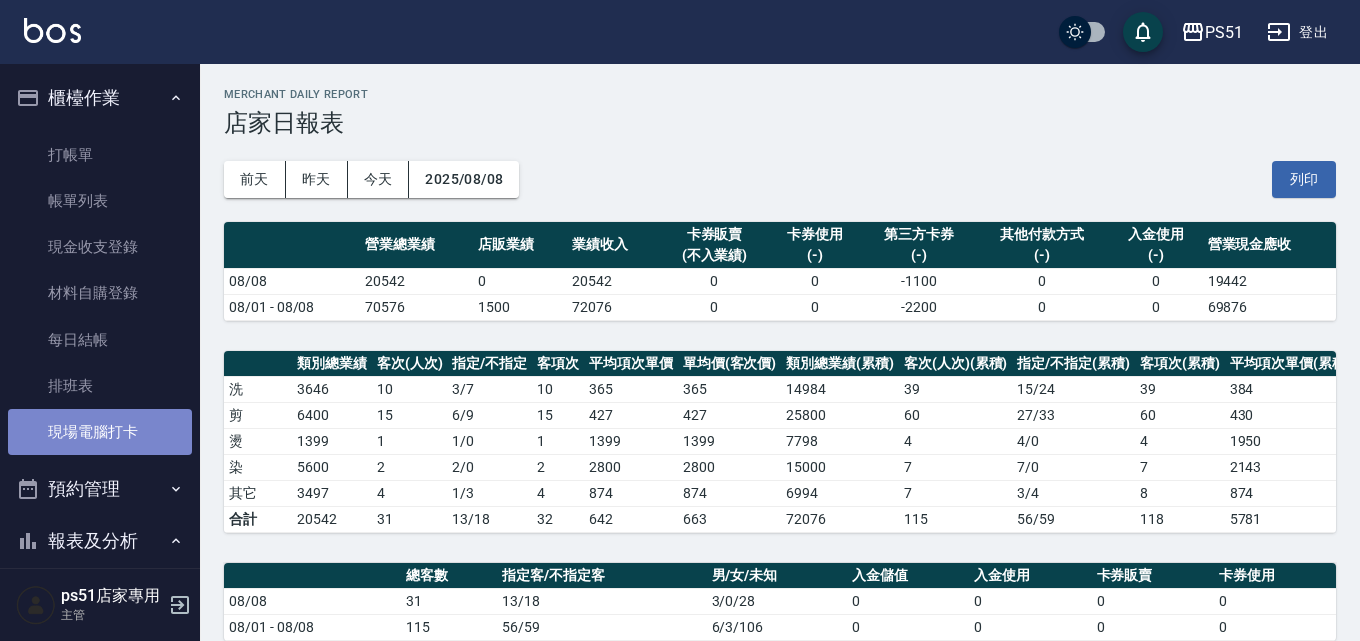 click on "現場電腦打卡" at bounding box center [100, 432] 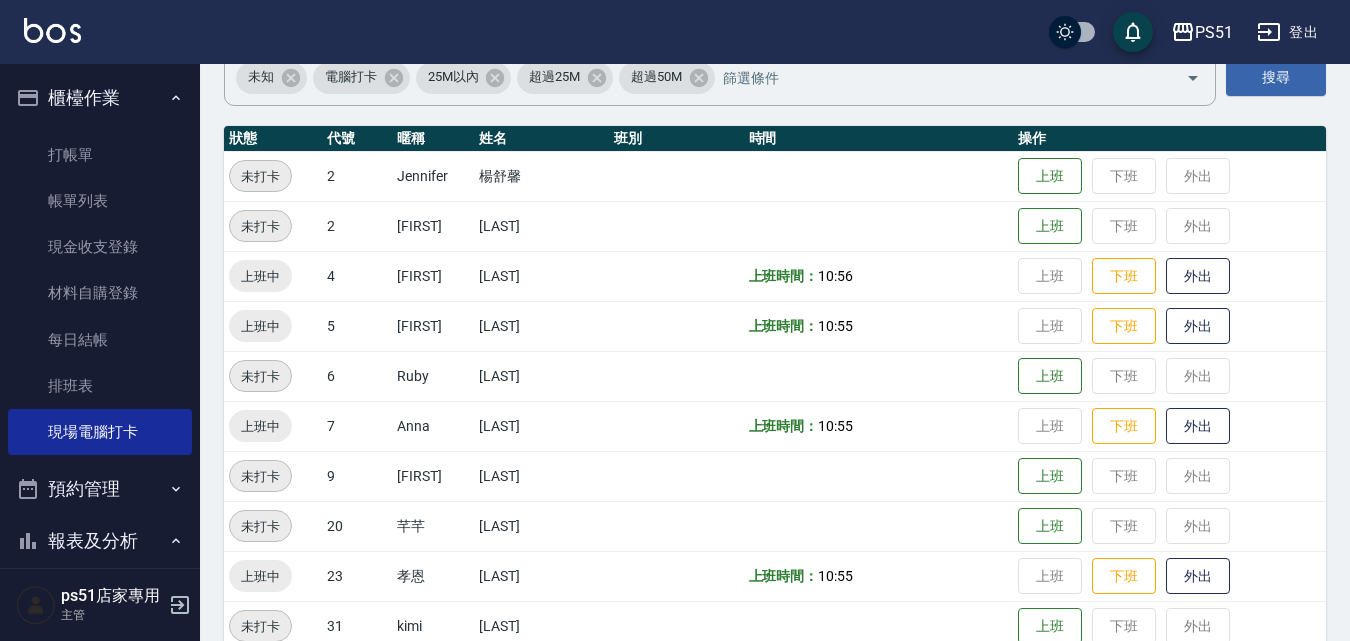 scroll, scrollTop: 233, scrollLeft: 0, axis: vertical 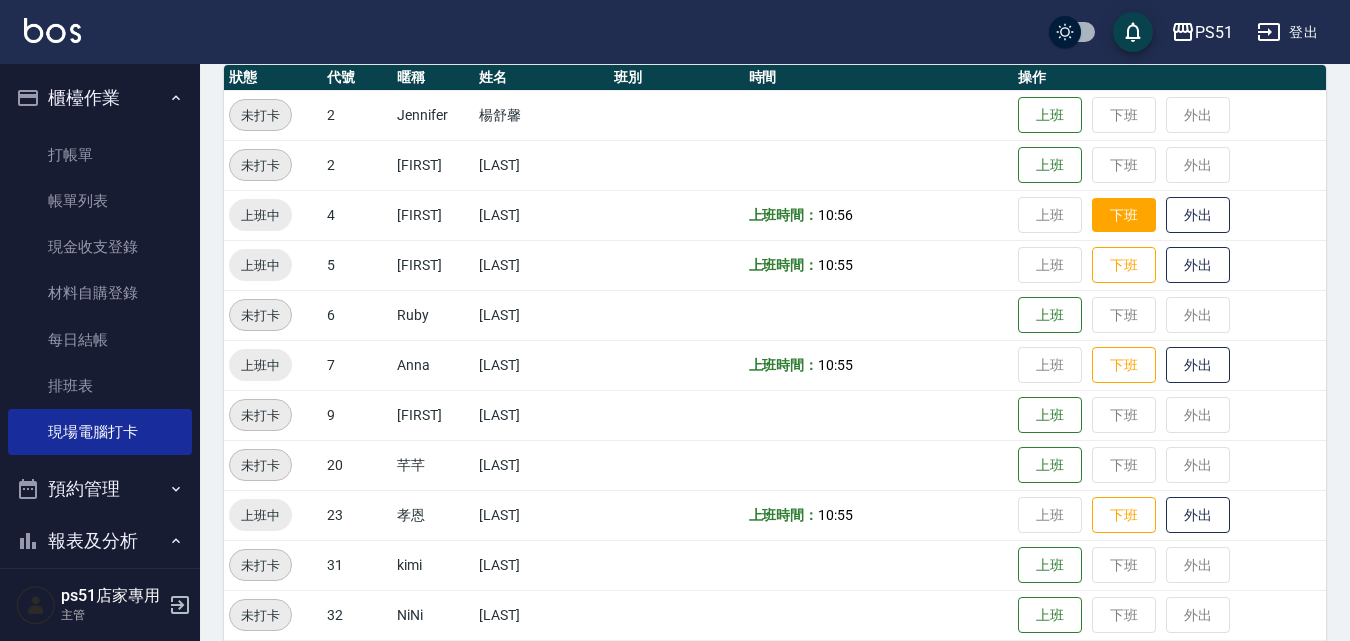 click on "下班" at bounding box center (1124, 215) 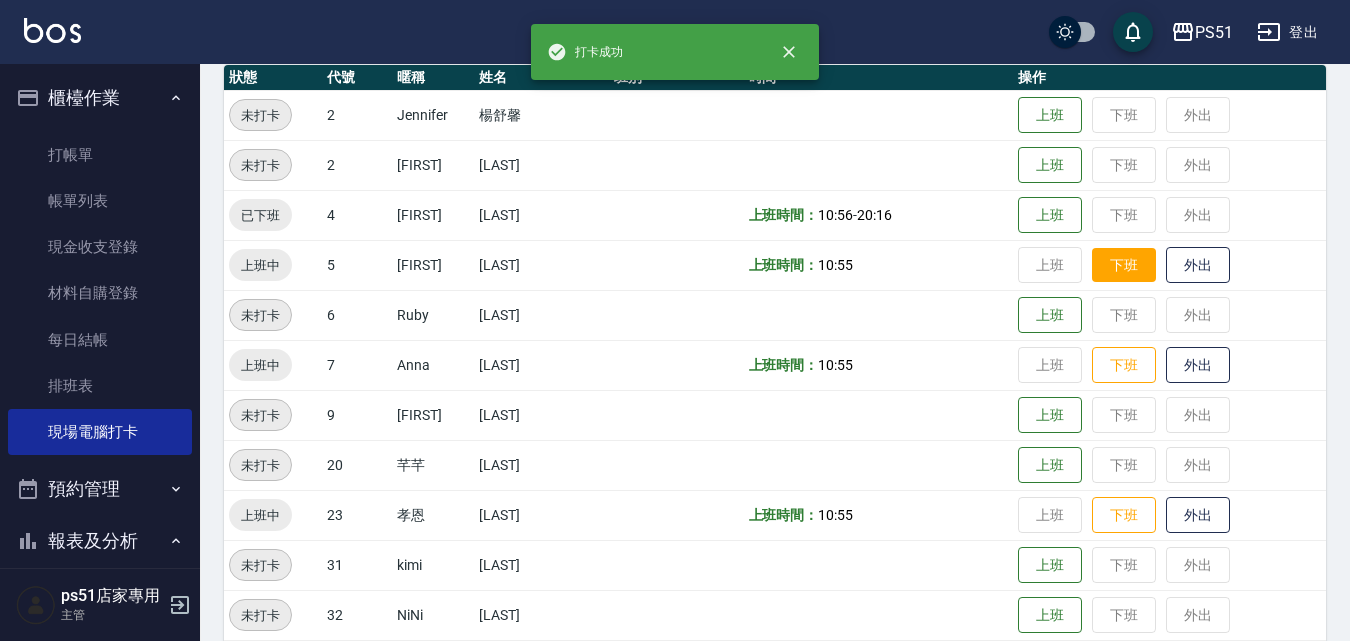 click on "下班" at bounding box center (1124, 265) 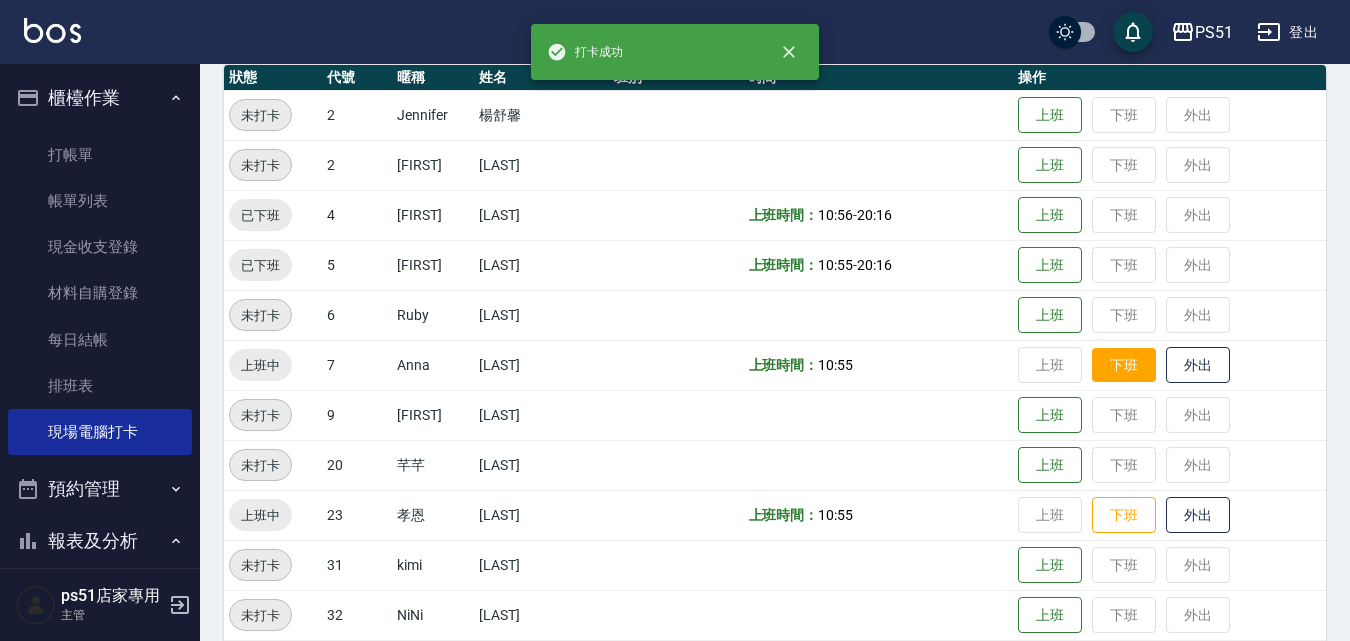 click on "下班" at bounding box center (1124, 365) 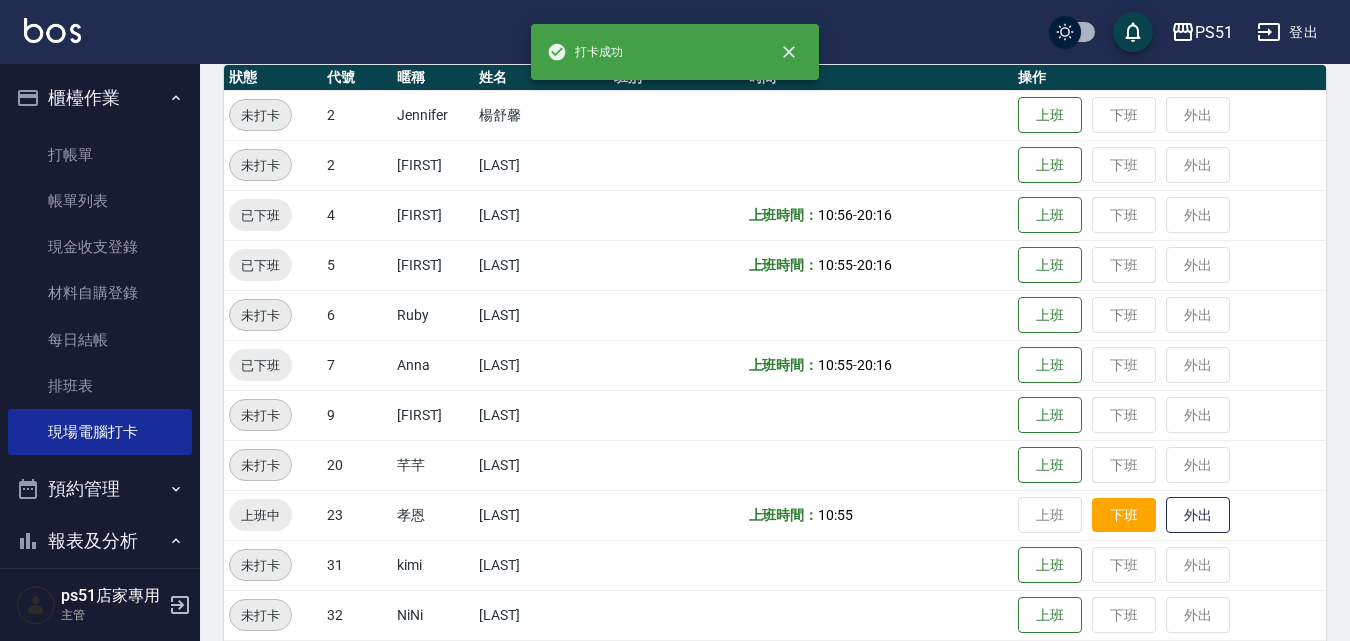 click on "下班" at bounding box center [1124, 515] 